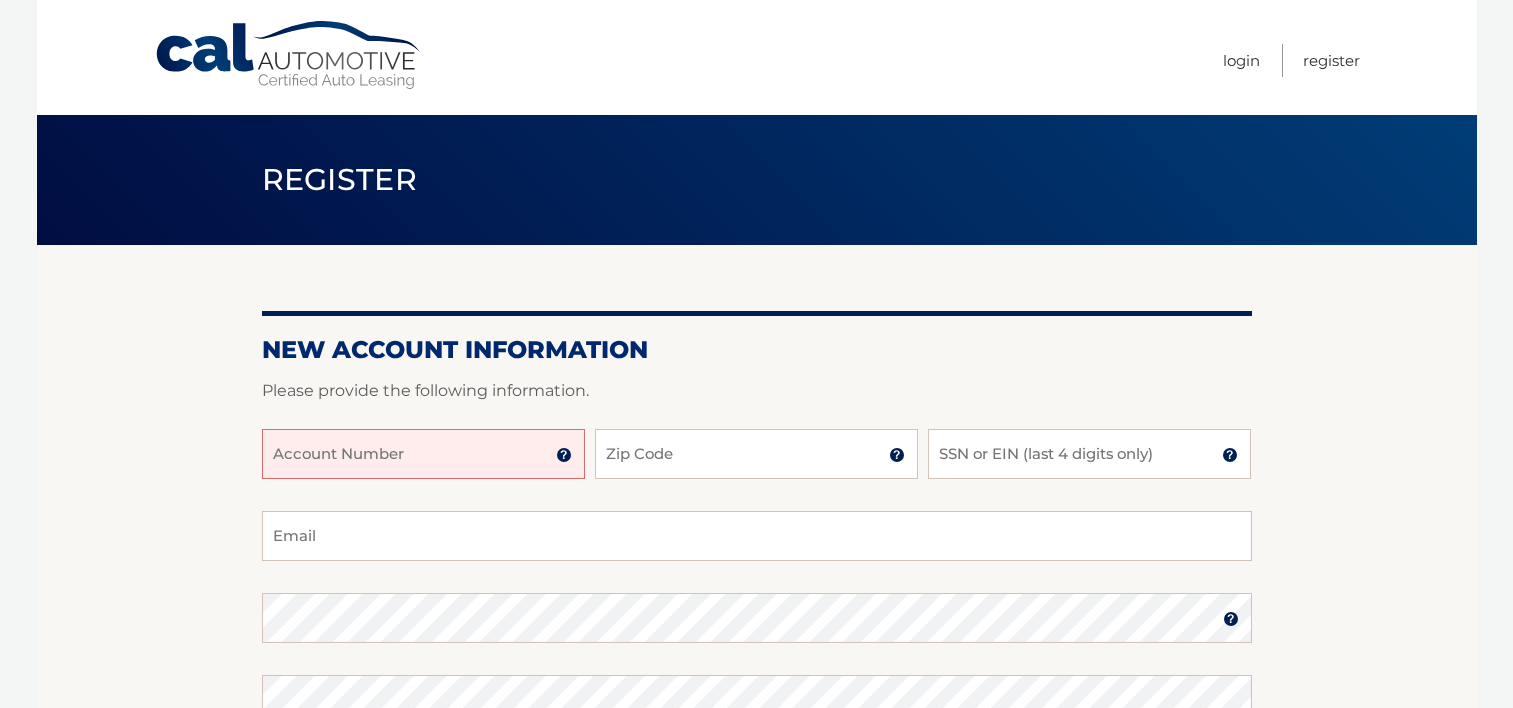 scroll, scrollTop: 0, scrollLeft: 0, axis: both 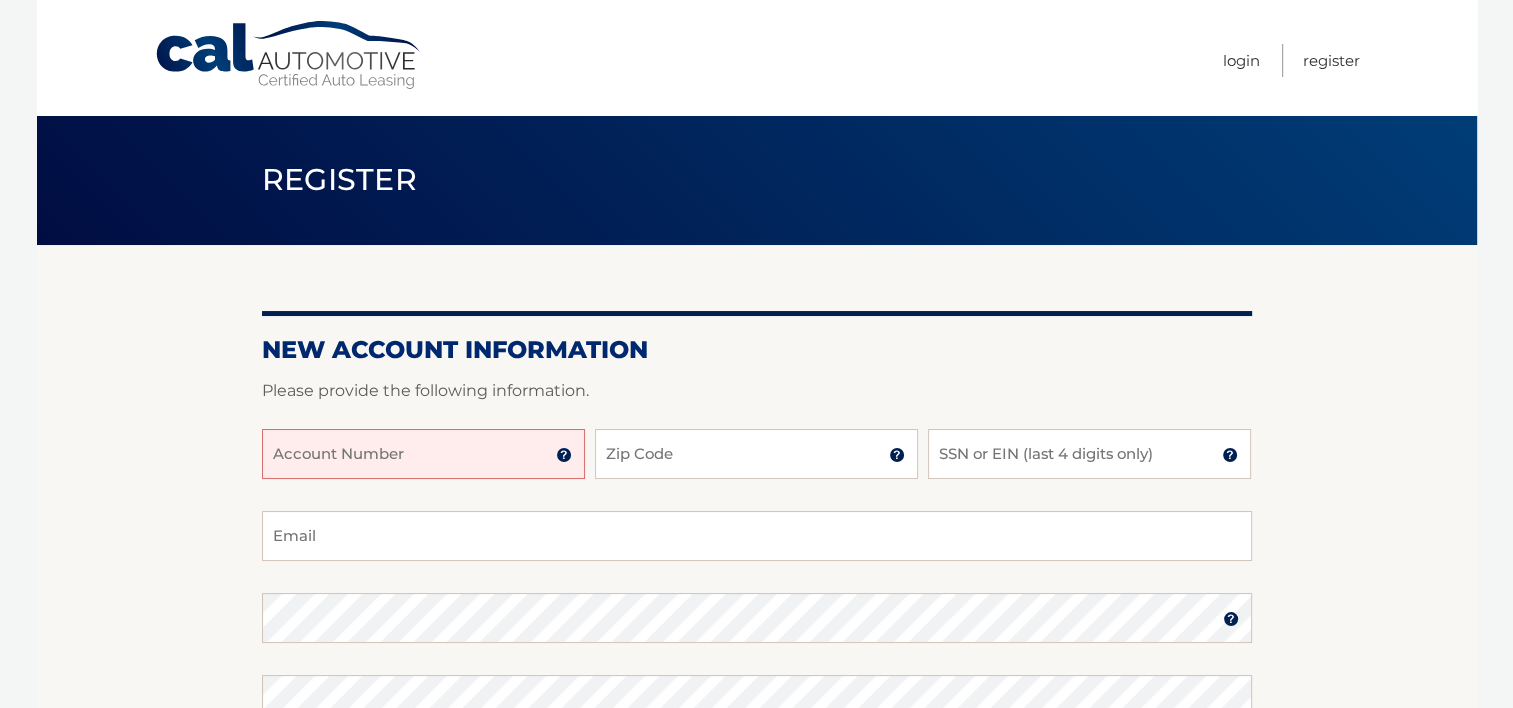 click on "Account Number" at bounding box center [423, 454] 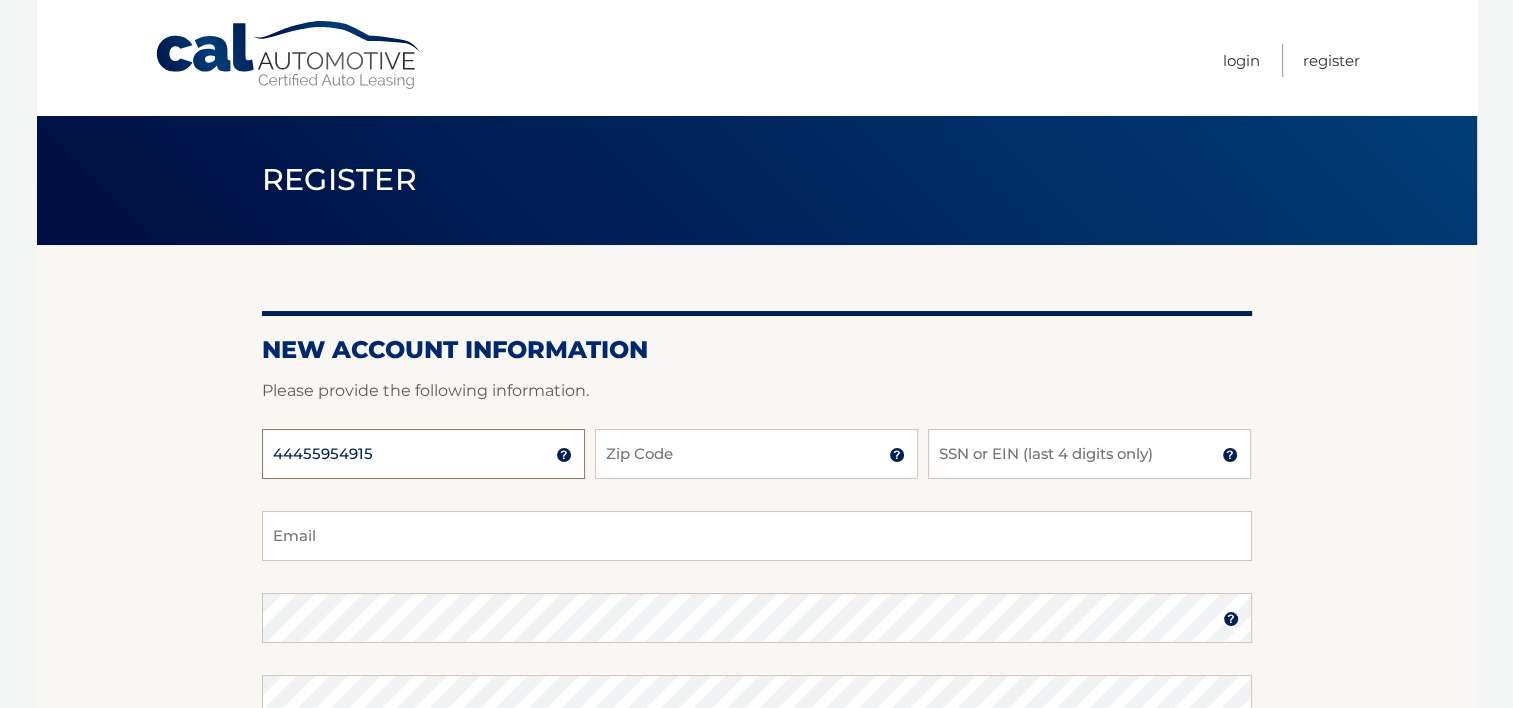 type on "44455954915" 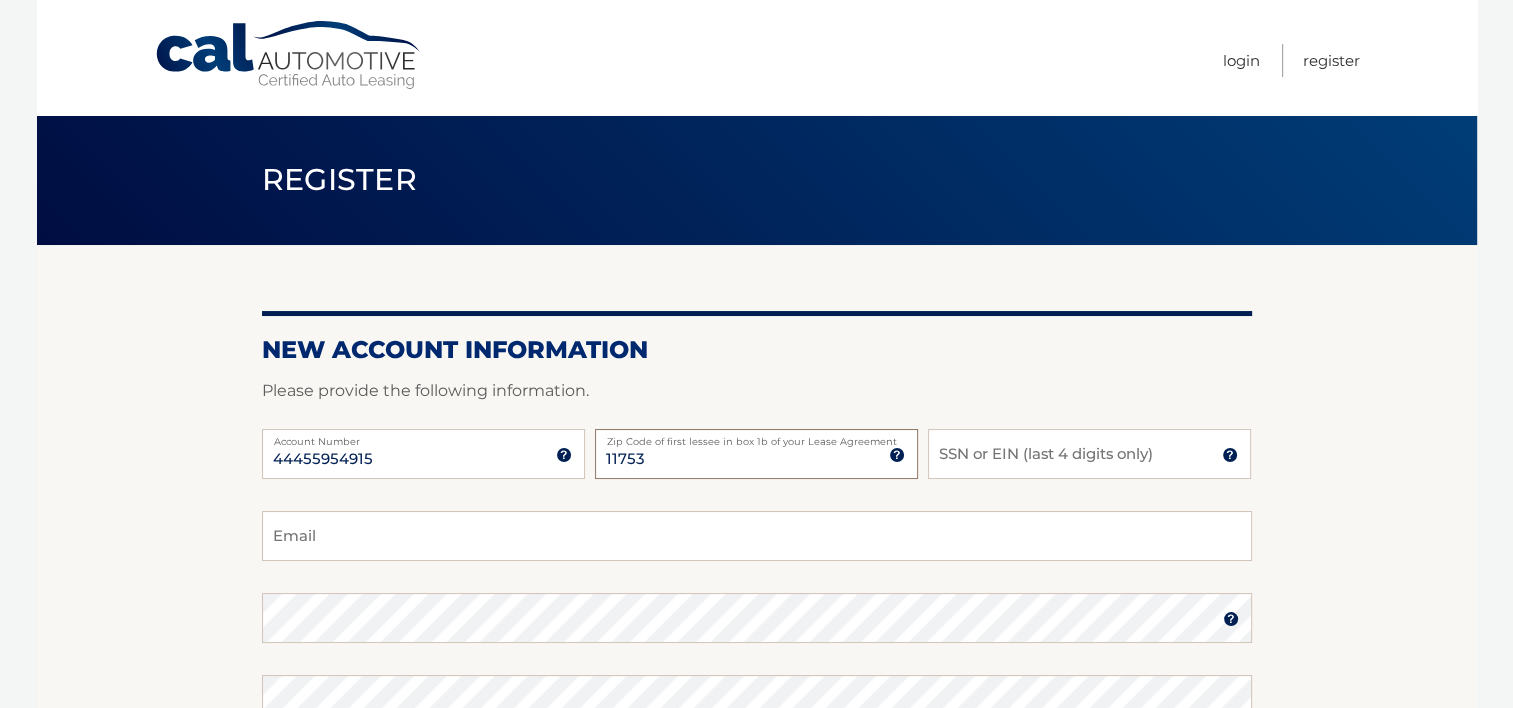 type on "11753" 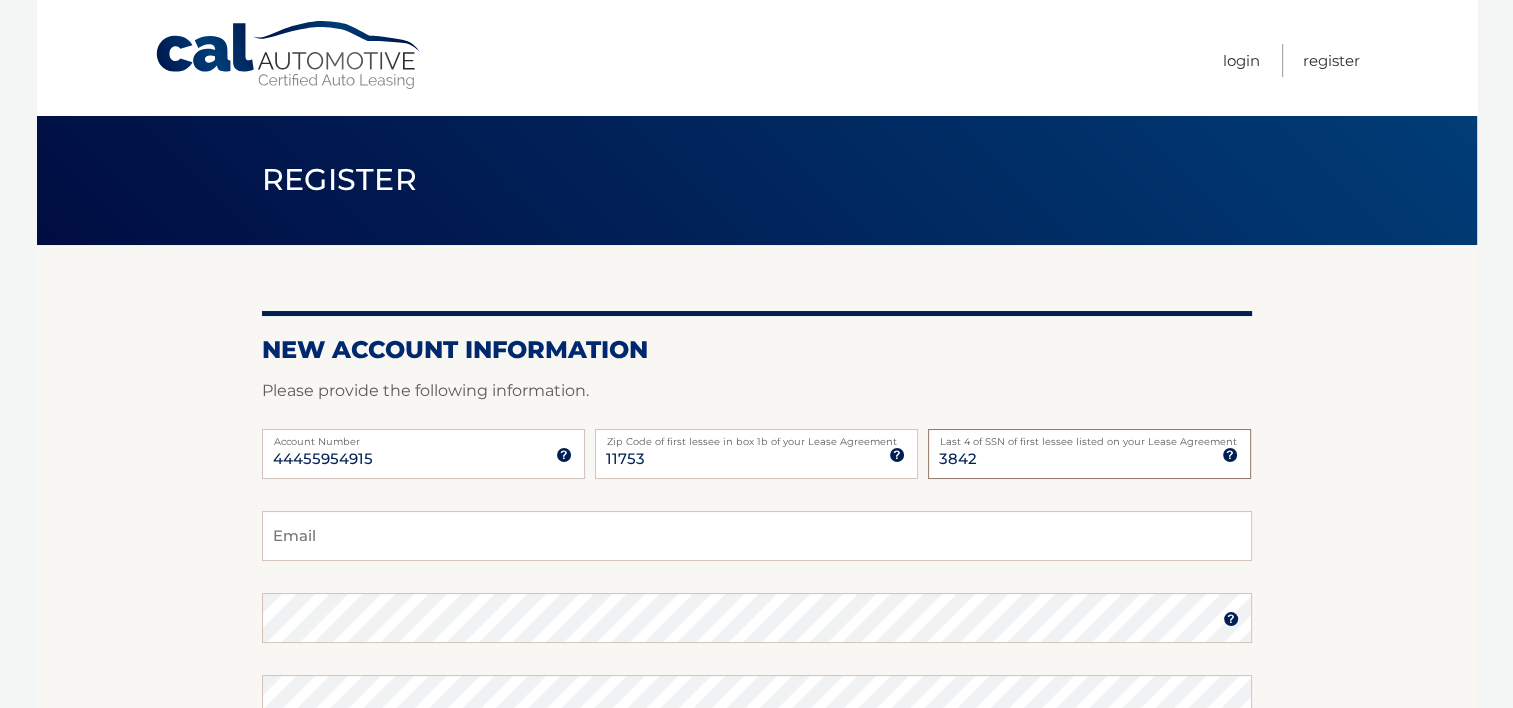type on "3842" 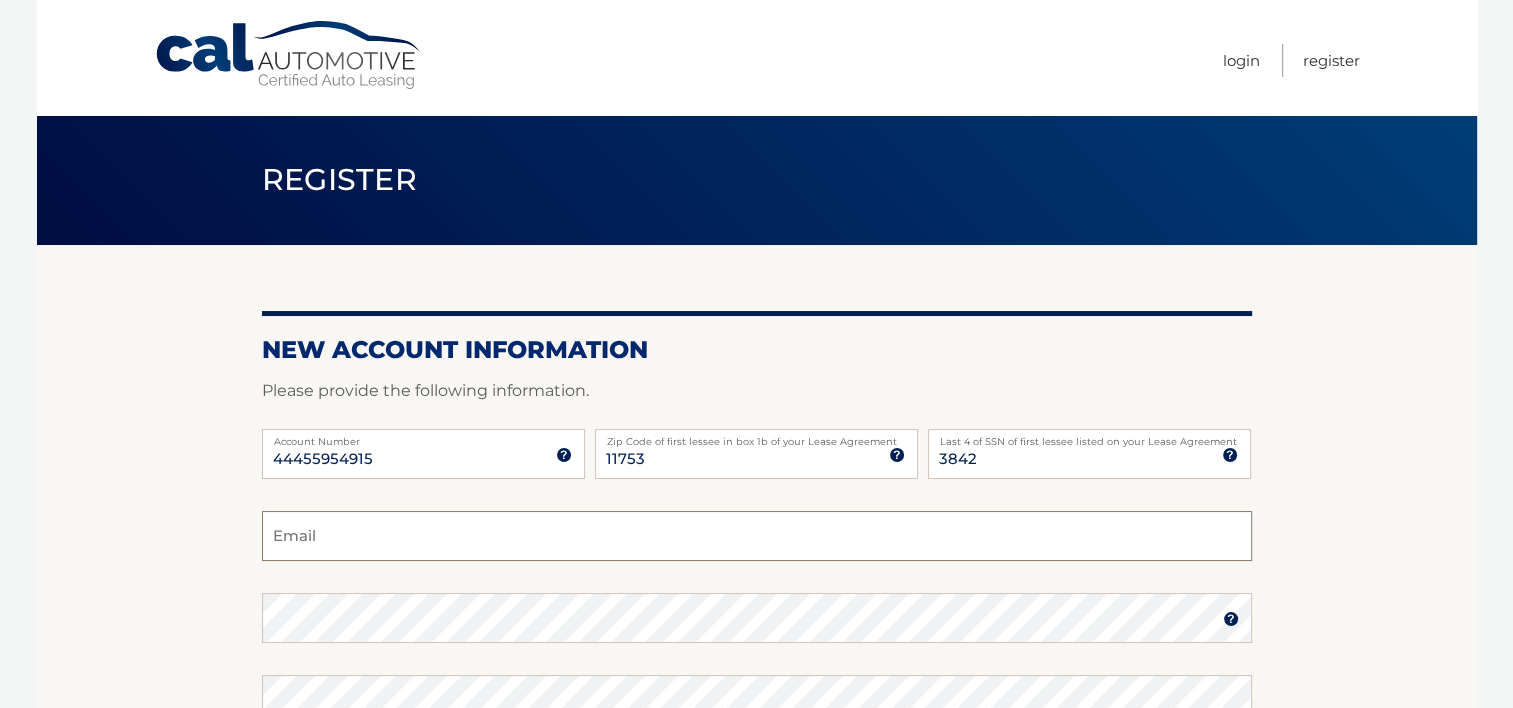 click on "Email" at bounding box center (757, 536) 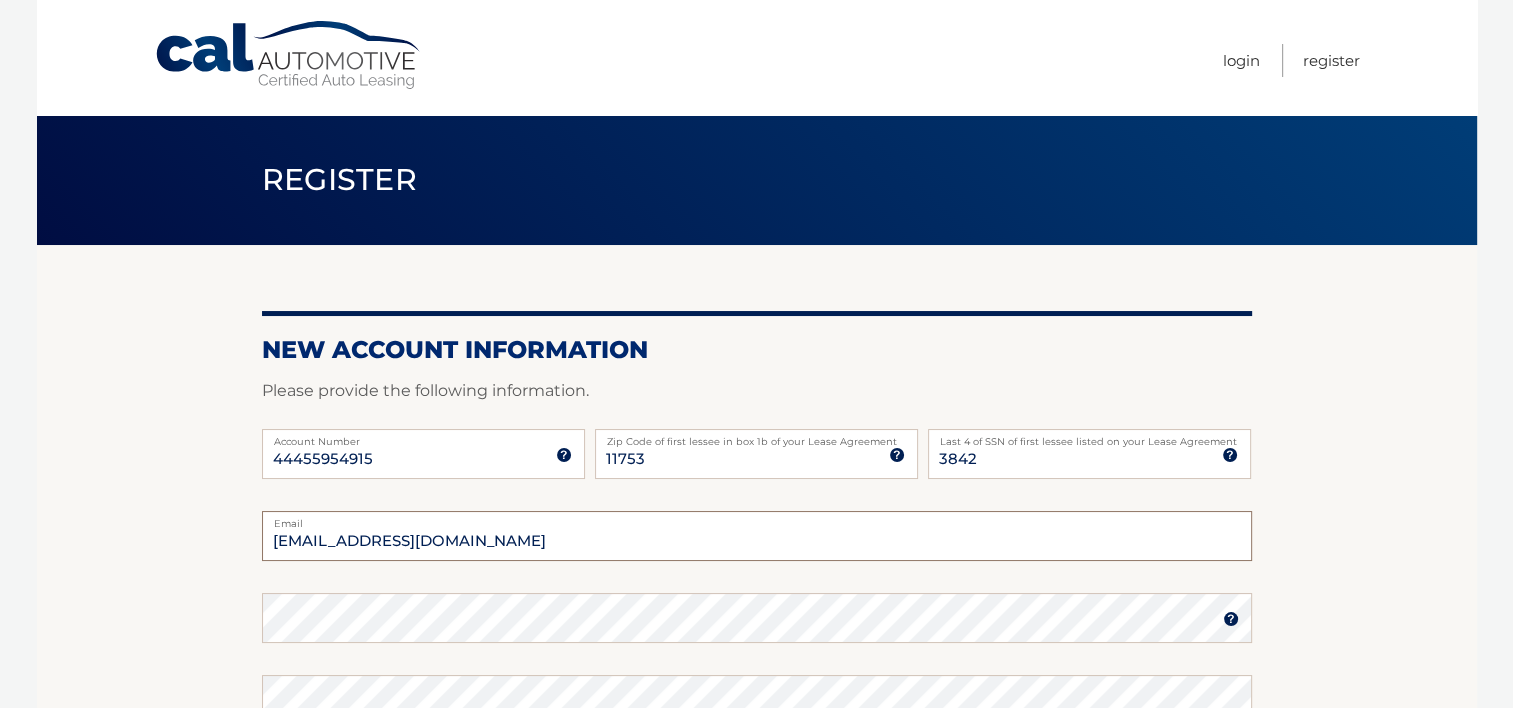scroll, scrollTop: 100, scrollLeft: 0, axis: vertical 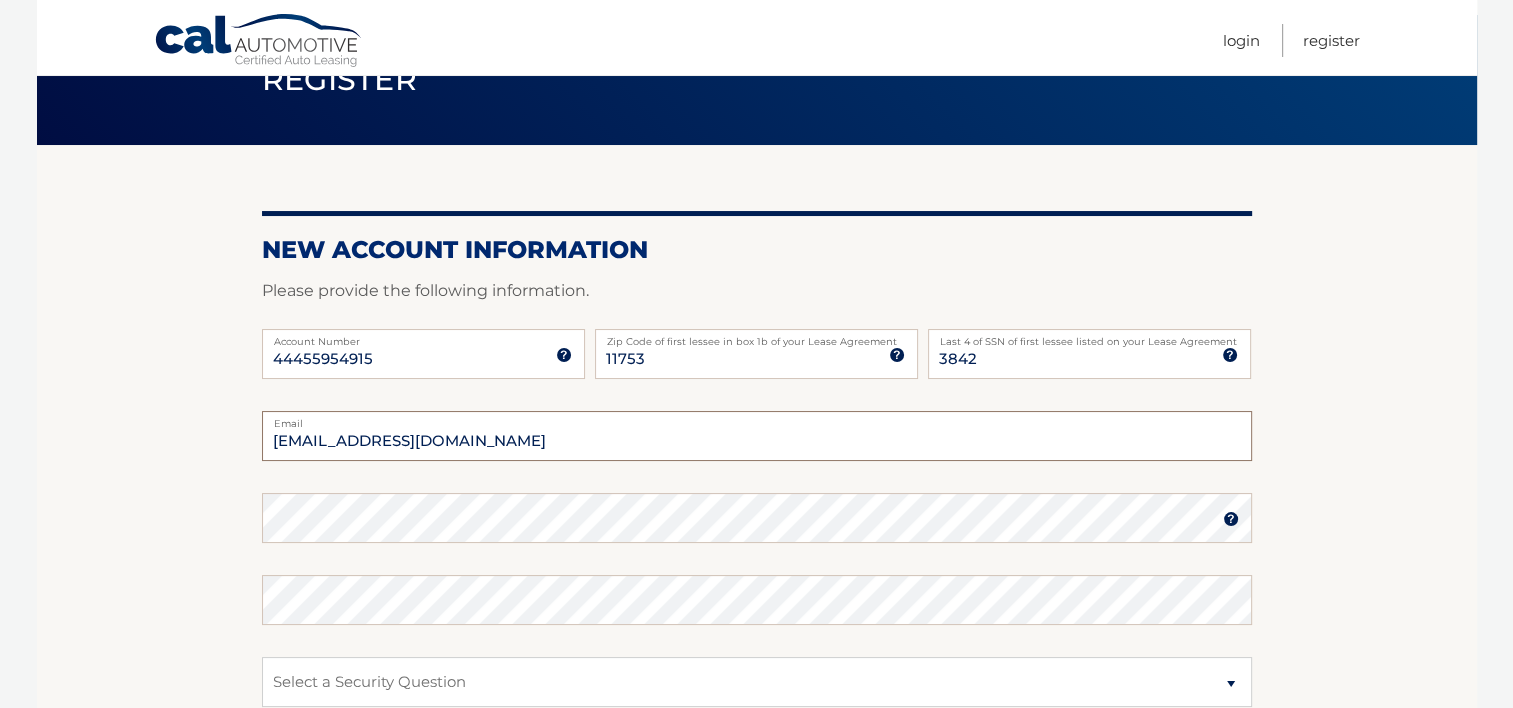 click on "swolf749@gtmail.com" at bounding box center [757, 436] 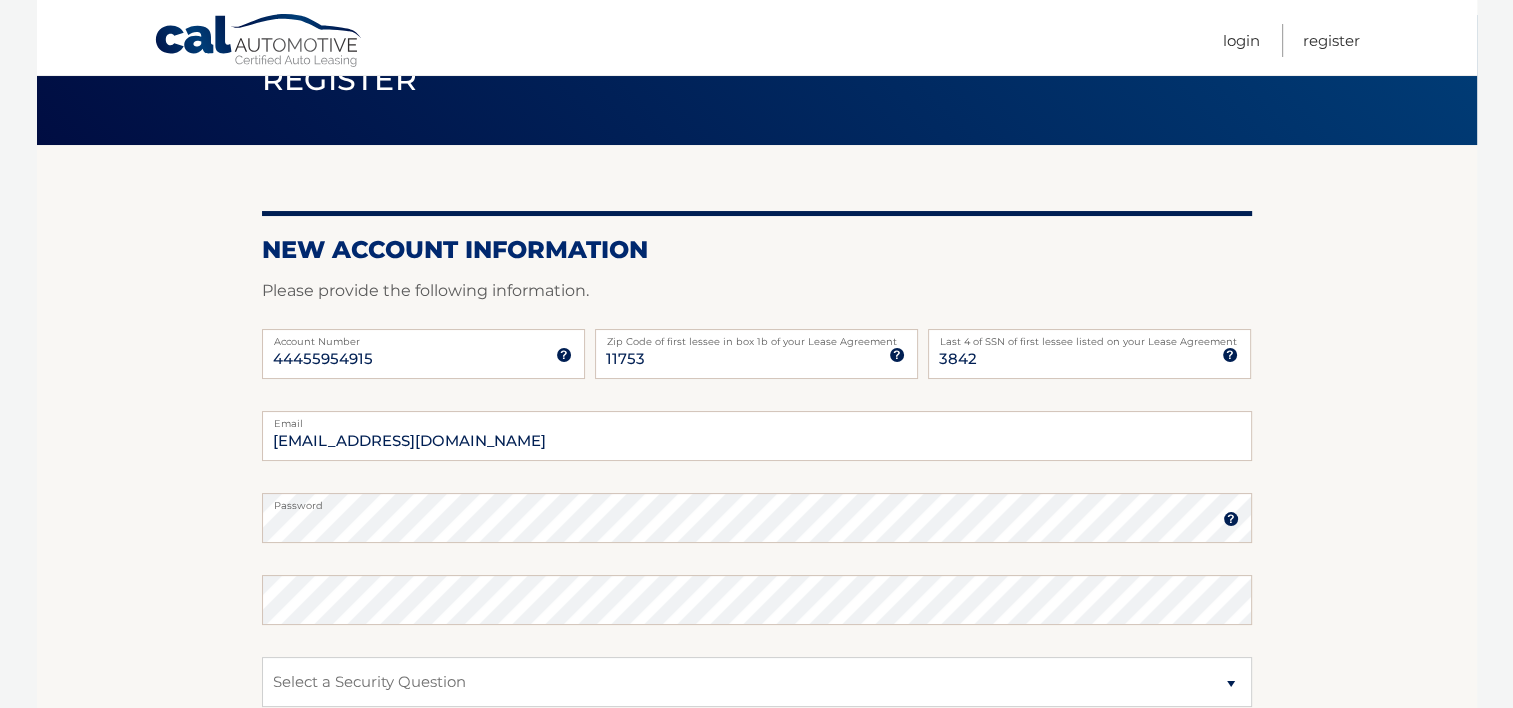 click at bounding box center [1231, 519] 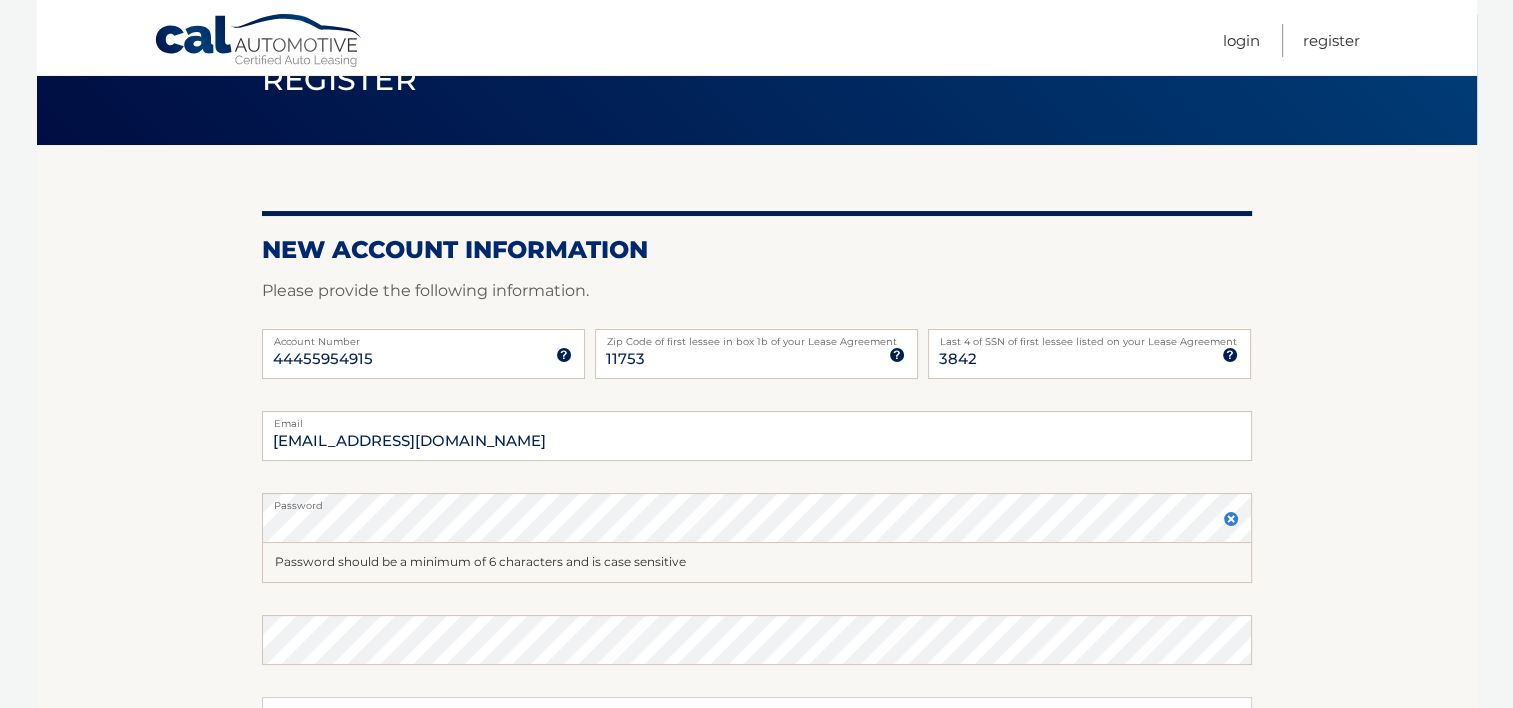 click at bounding box center [1231, 519] 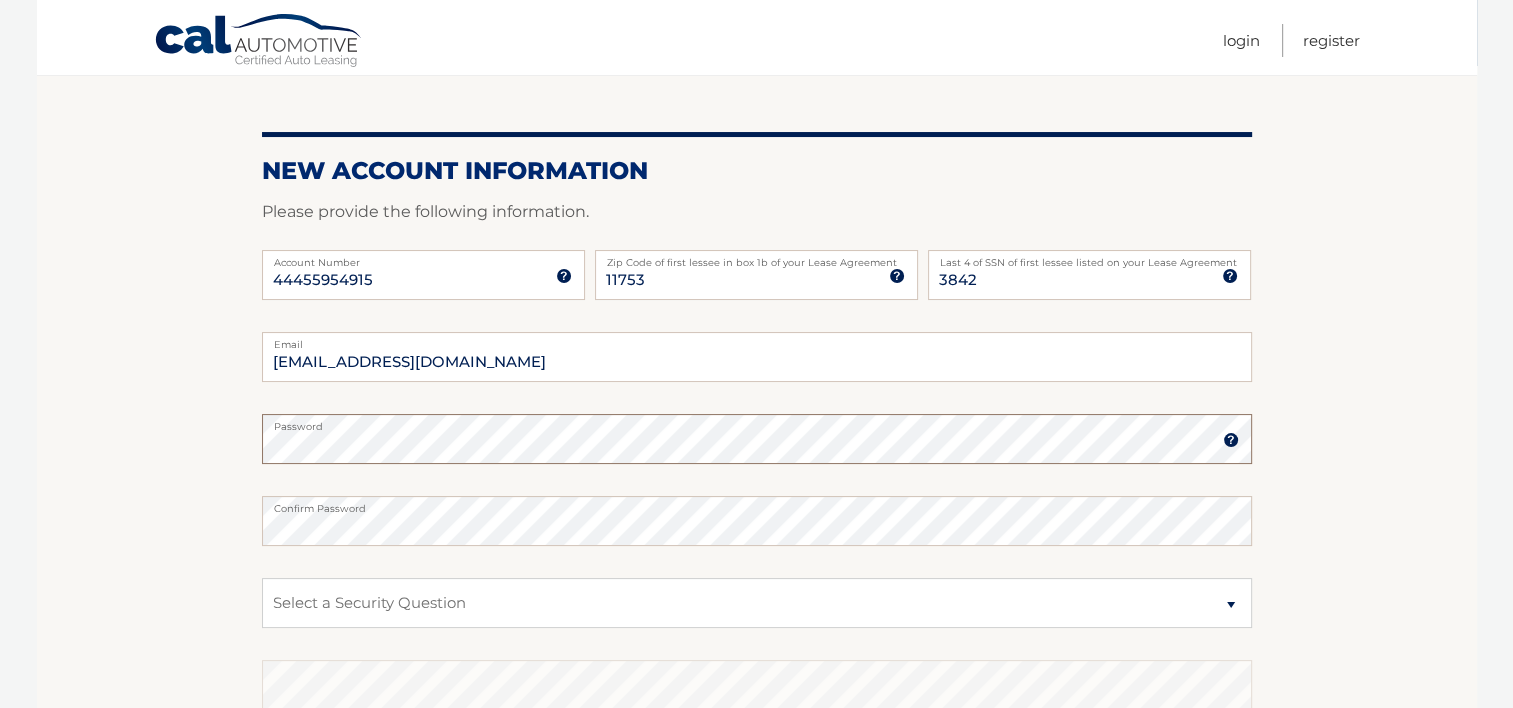 scroll, scrollTop: 300, scrollLeft: 0, axis: vertical 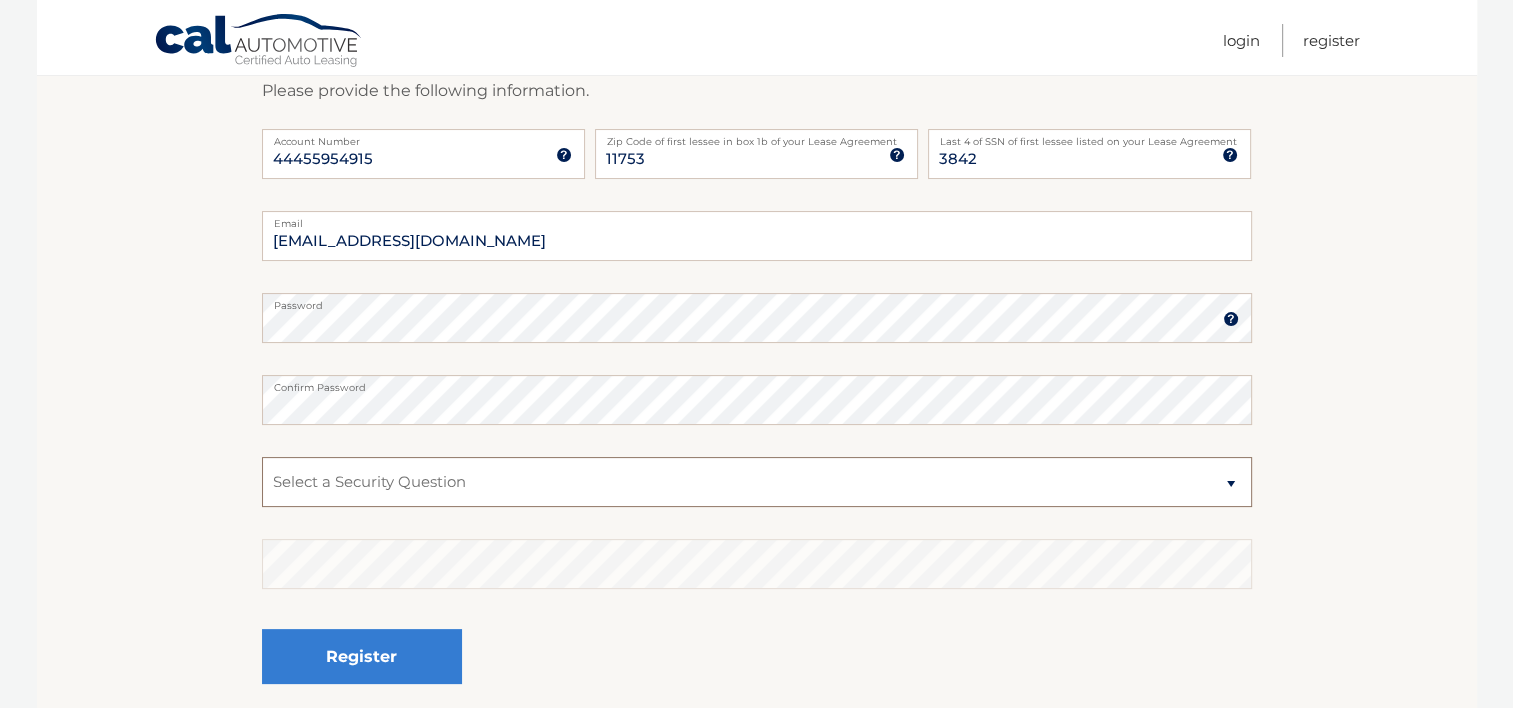 click on "Select a Security Question
What was the name of your elementary school?
What is your mother’s maiden name?
What street did you live on in the third grade?
In what city or town was your first job?
What was your childhood phone number including area code? (e.g., 000-000-0000)" at bounding box center (757, 482) 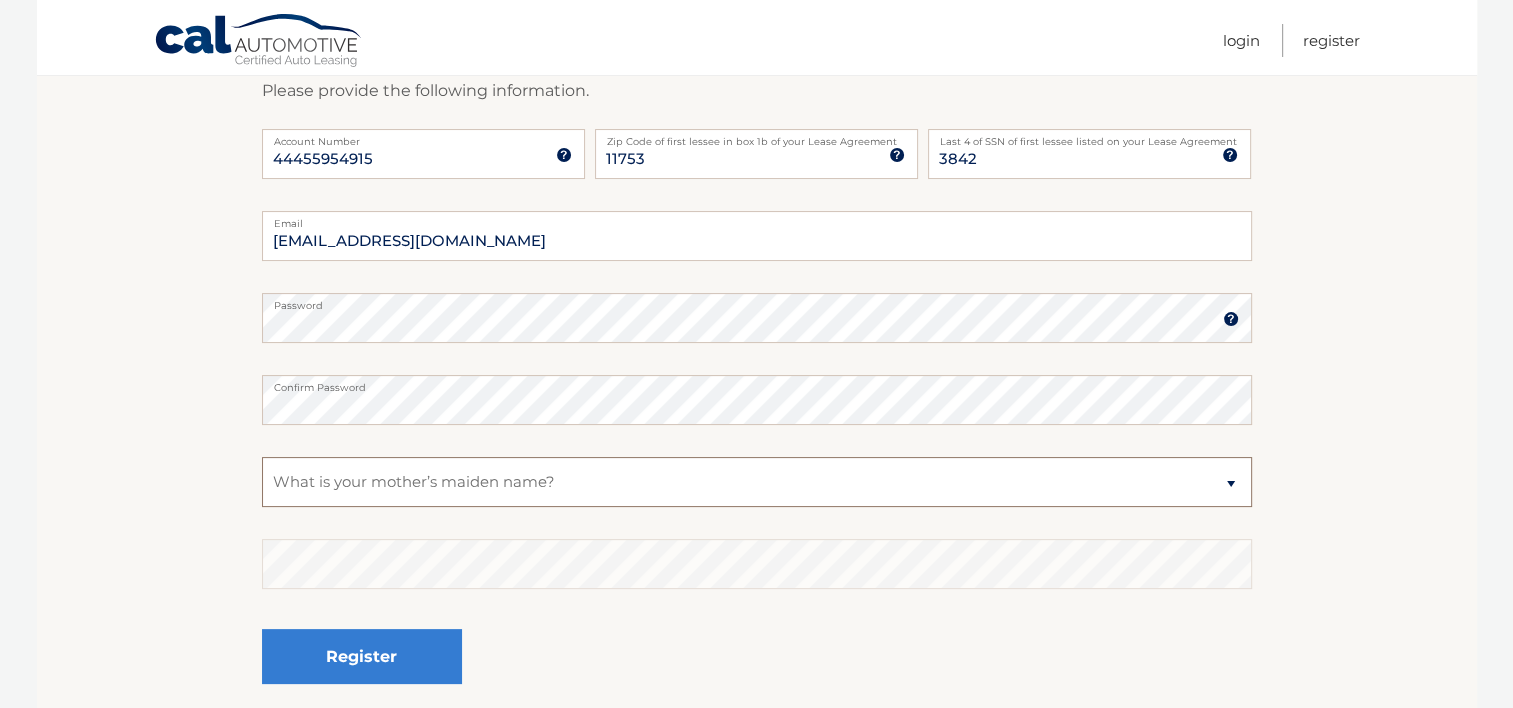 click on "Select a Security Question
What was the name of your elementary school?
What is your mother’s maiden name?
What street did you live on in the third grade?
In what city or town was your first job?
What was your childhood phone number including area code? (e.g., 000-000-0000)" at bounding box center (757, 482) 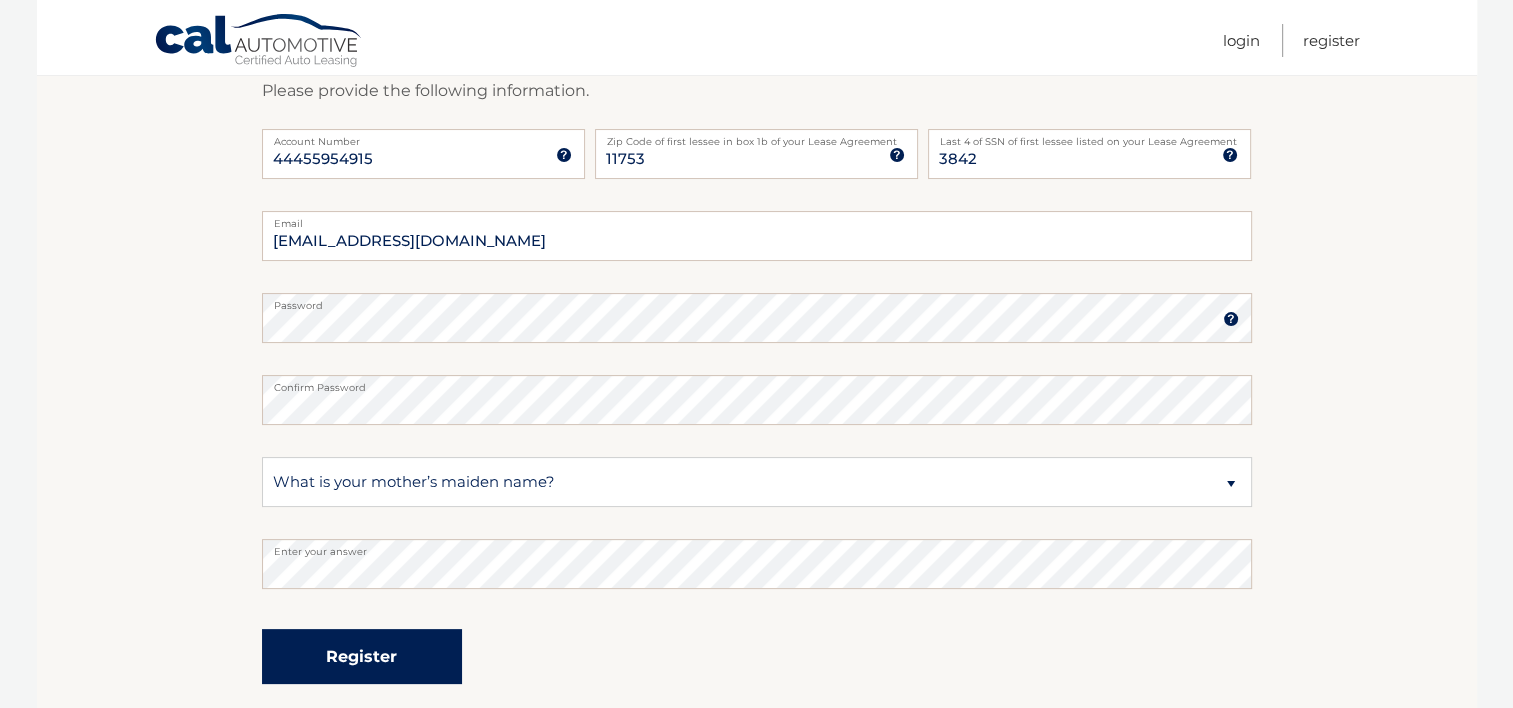 click on "Register" at bounding box center [362, 656] 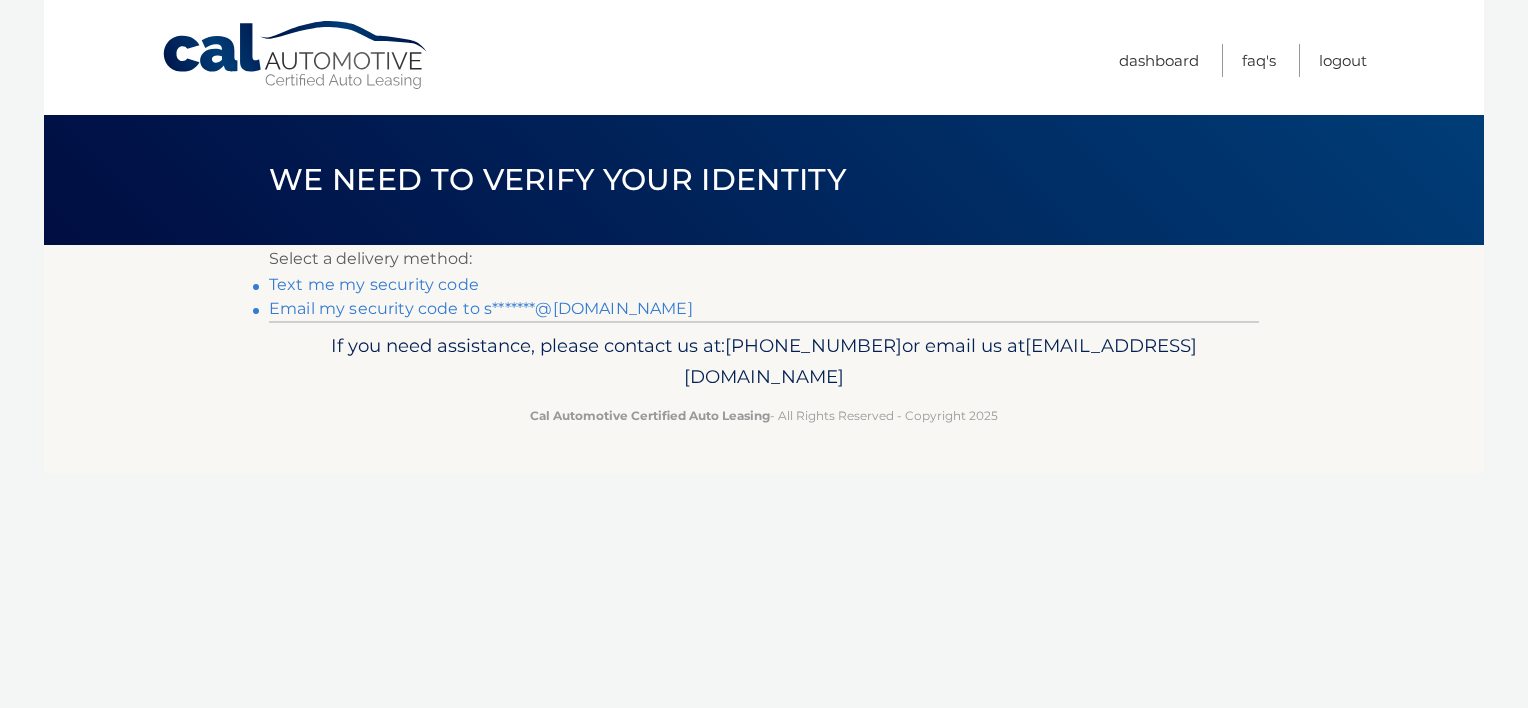 scroll, scrollTop: 0, scrollLeft: 0, axis: both 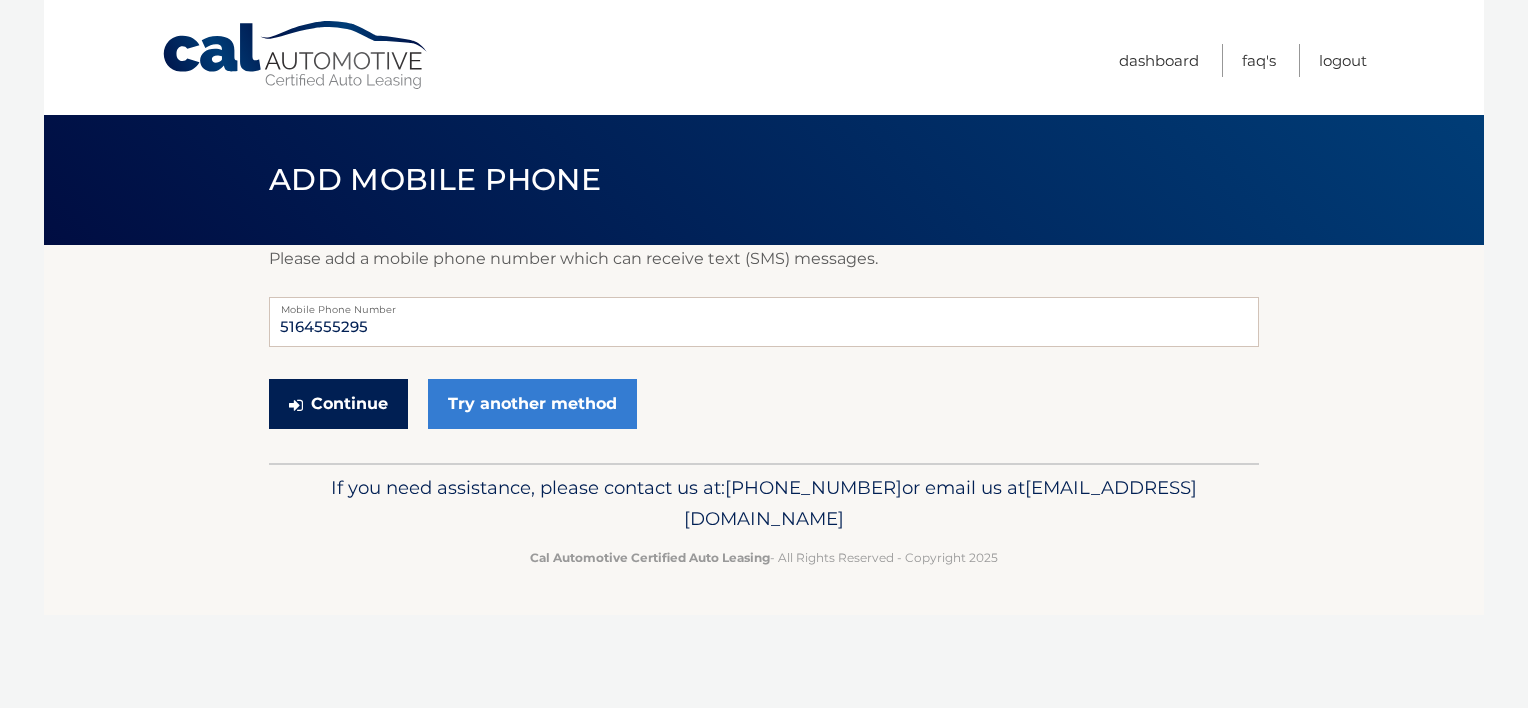 click on "Continue" at bounding box center (338, 404) 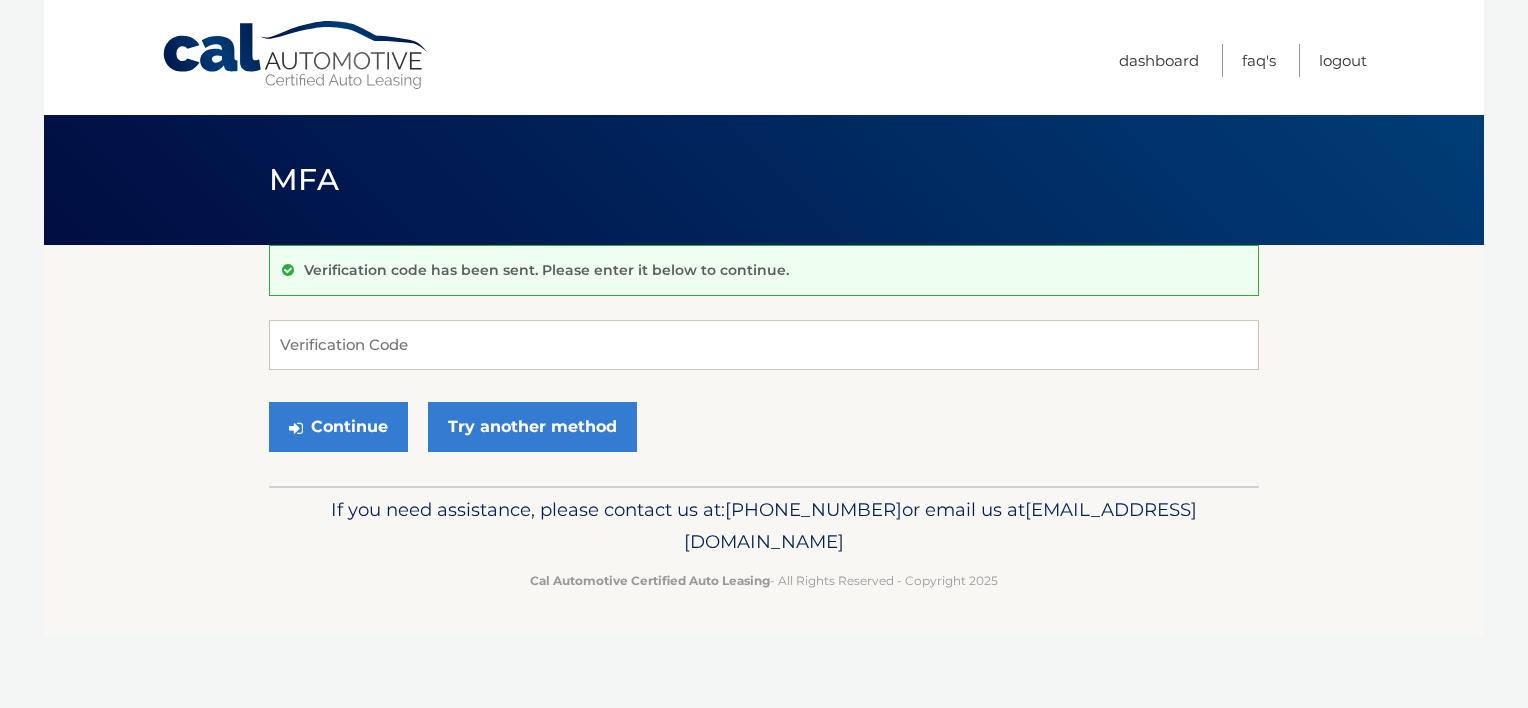 scroll, scrollTop: 0, scrollLeft: 0, axis: both 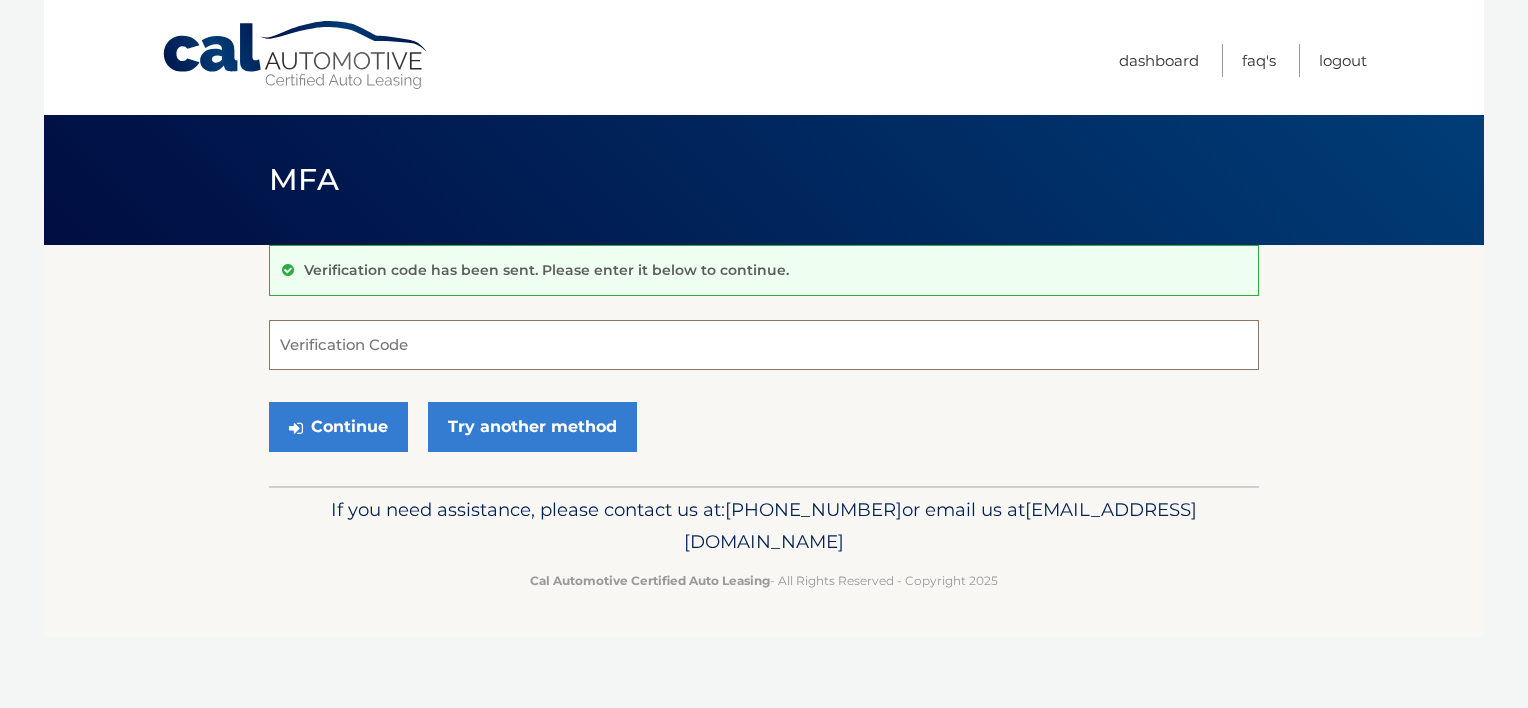 click on "Verification Code" at bounding box center (764, 345) 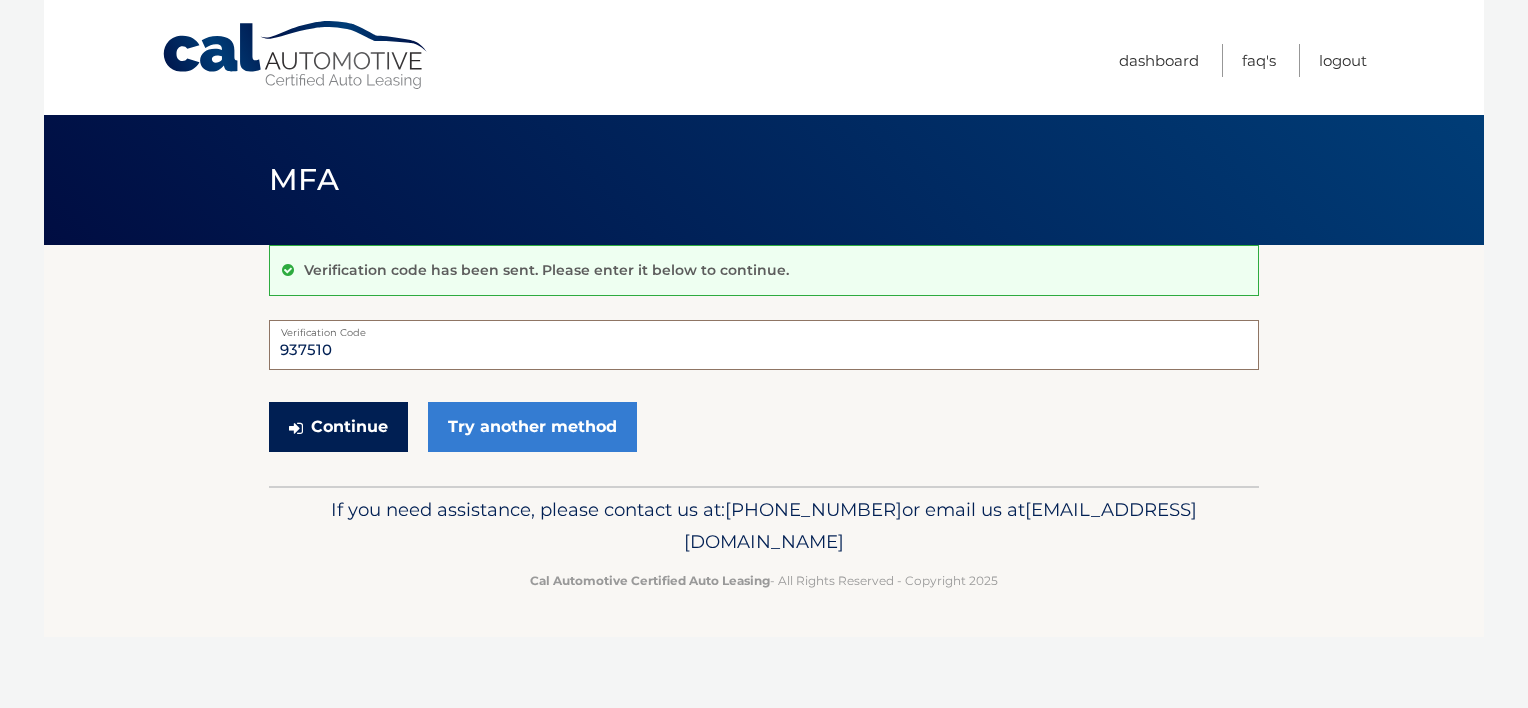 type on "937510" 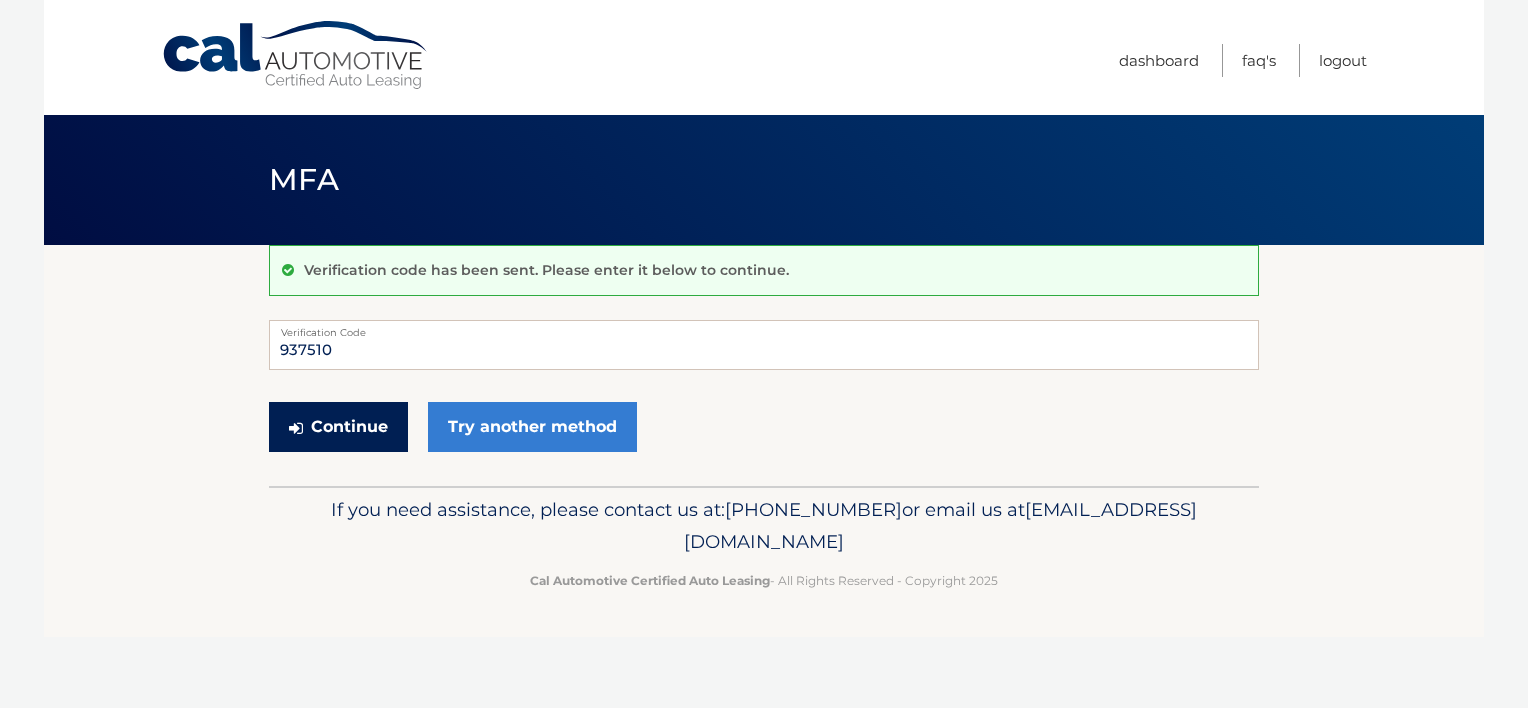 click on "Continue" at bounding box center [338, 427] 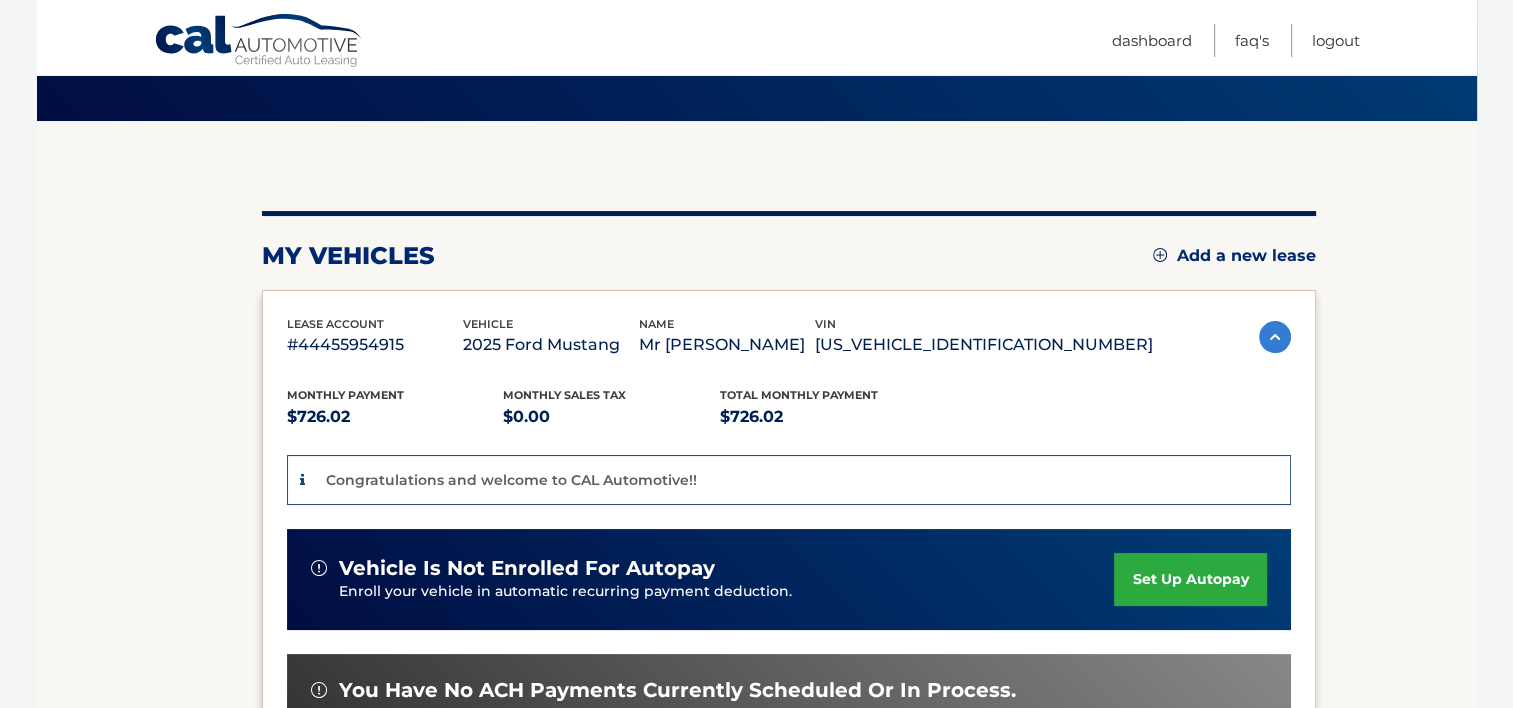 scroll, scrollTop: 0, scrollLeft: 0, axis: both 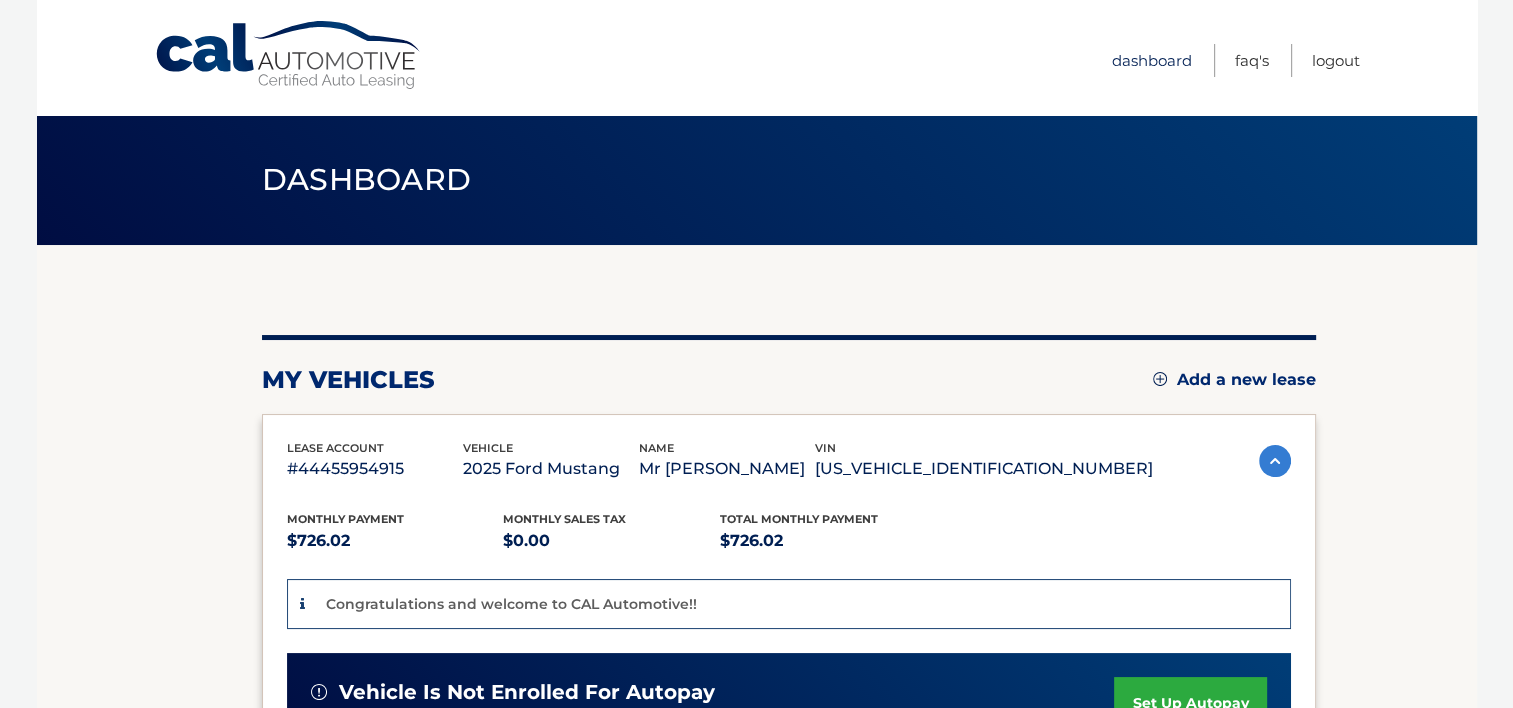 click on "Dashboard" at bounding box center [1152, 60] 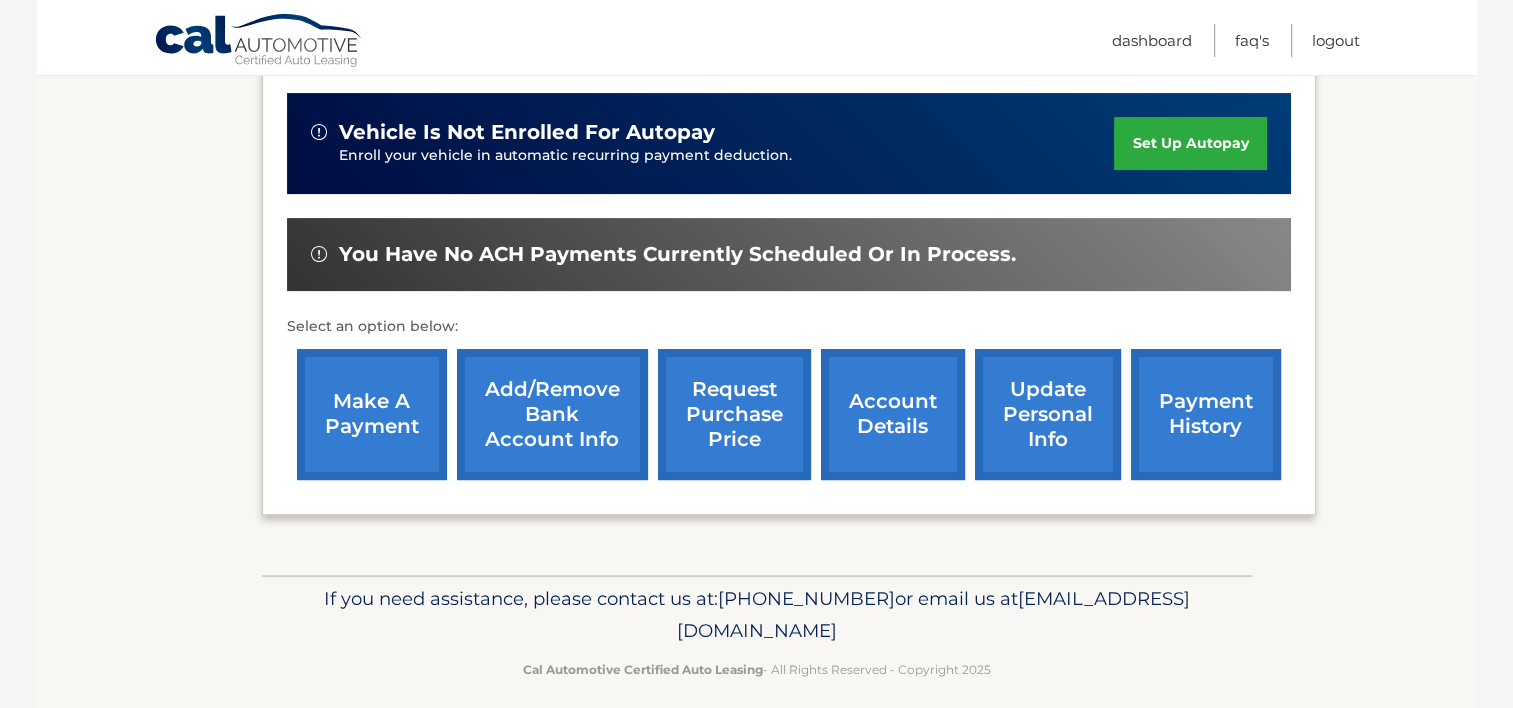 scroll, scrollTop: 575, scrollLeft: 0, axis: vertical 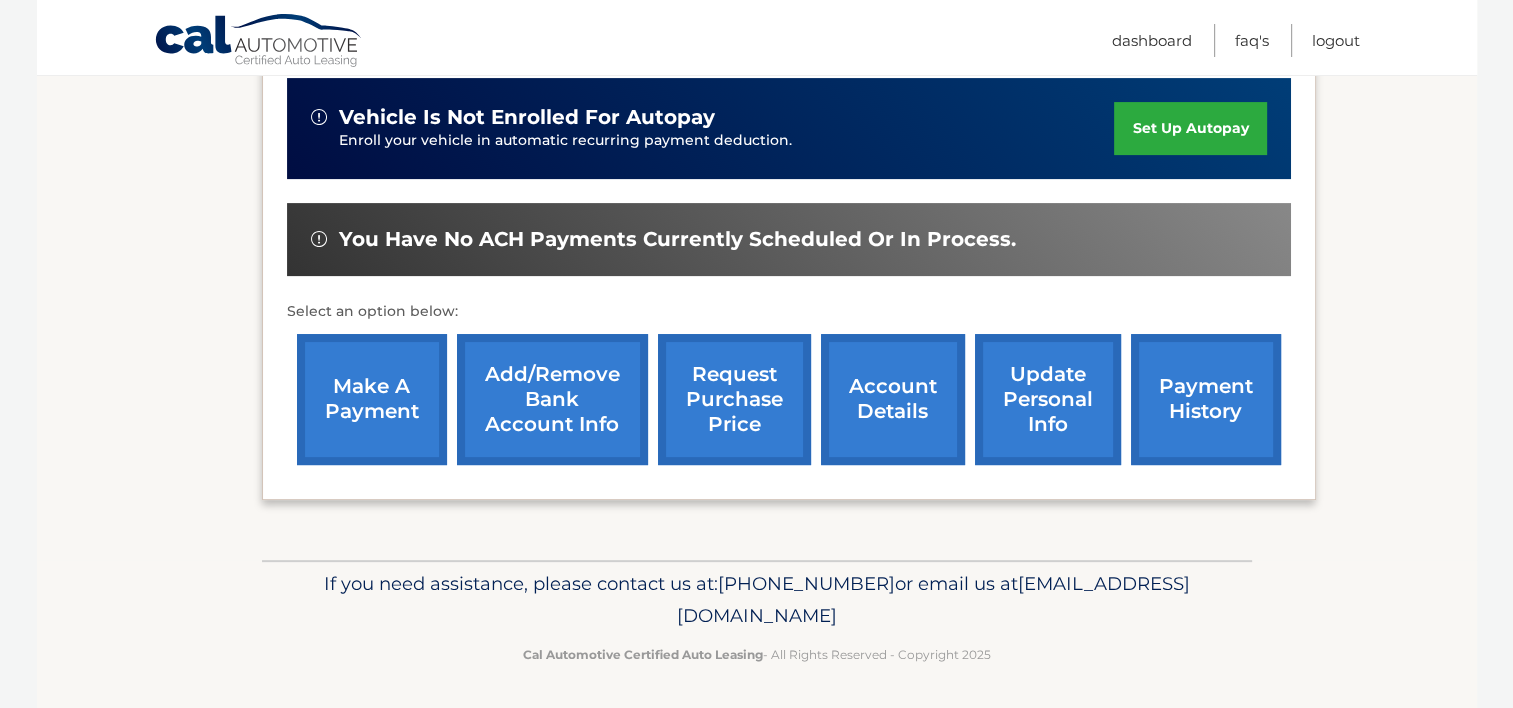 click on "account details" at bounding box center [893, 399] 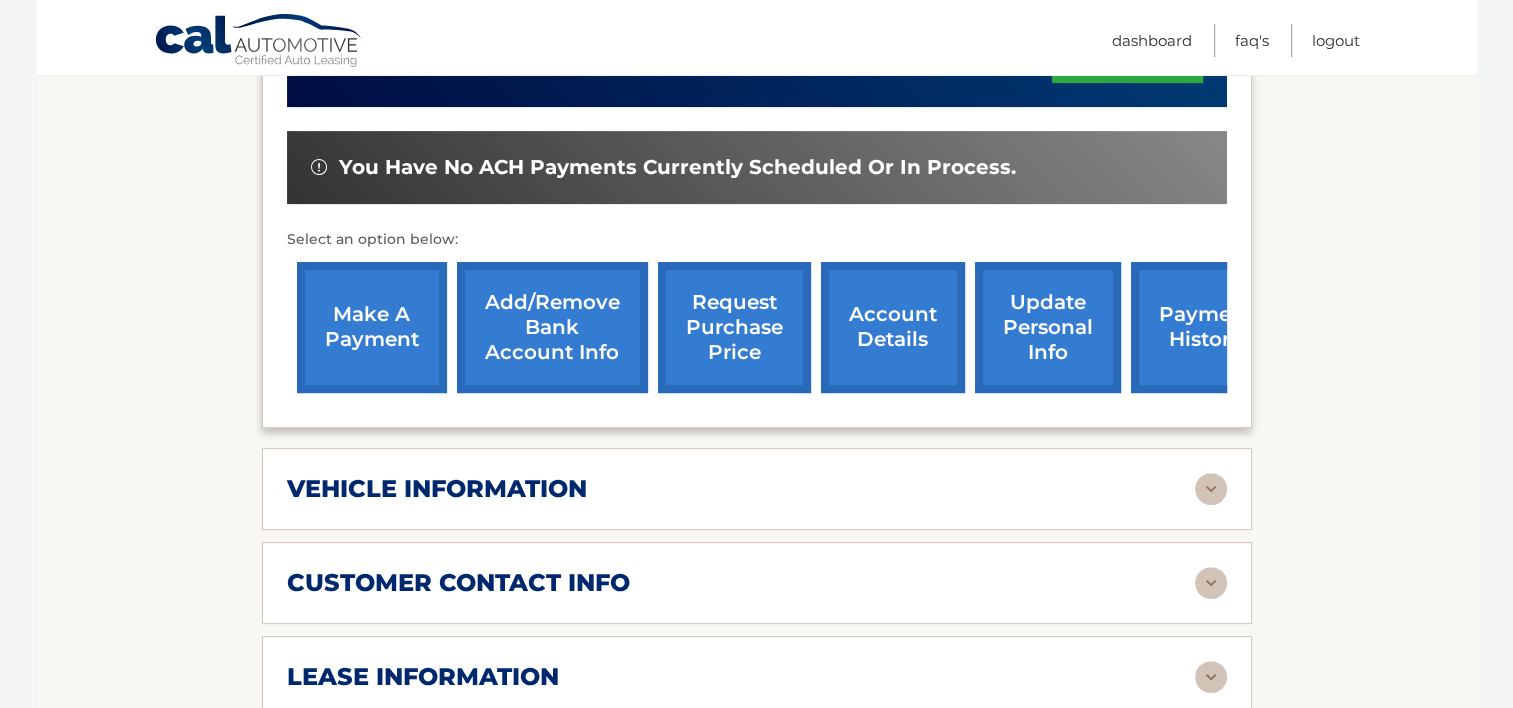 scroll, scrollTop: 800, scrollLeft: 0, axis: vertical 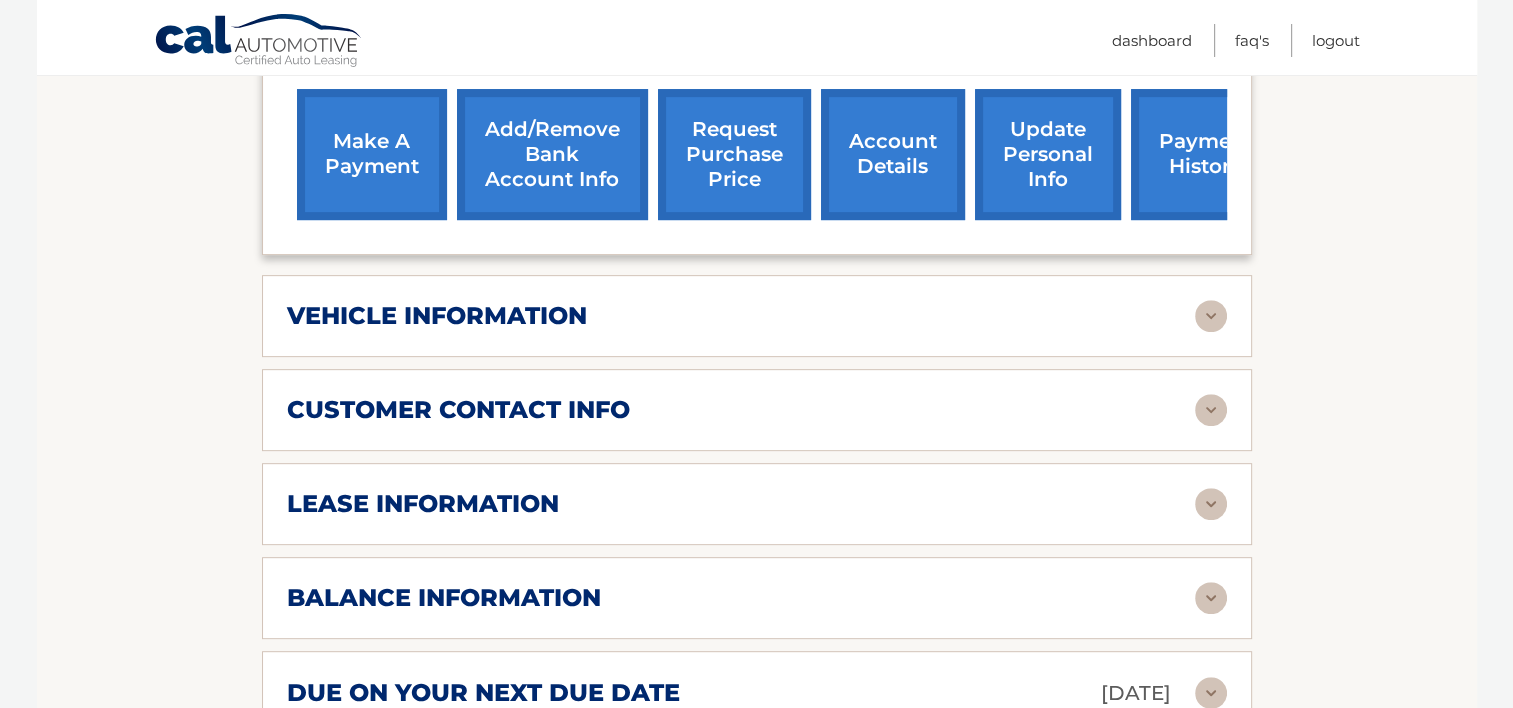 click at bounding box center (1211, 504) 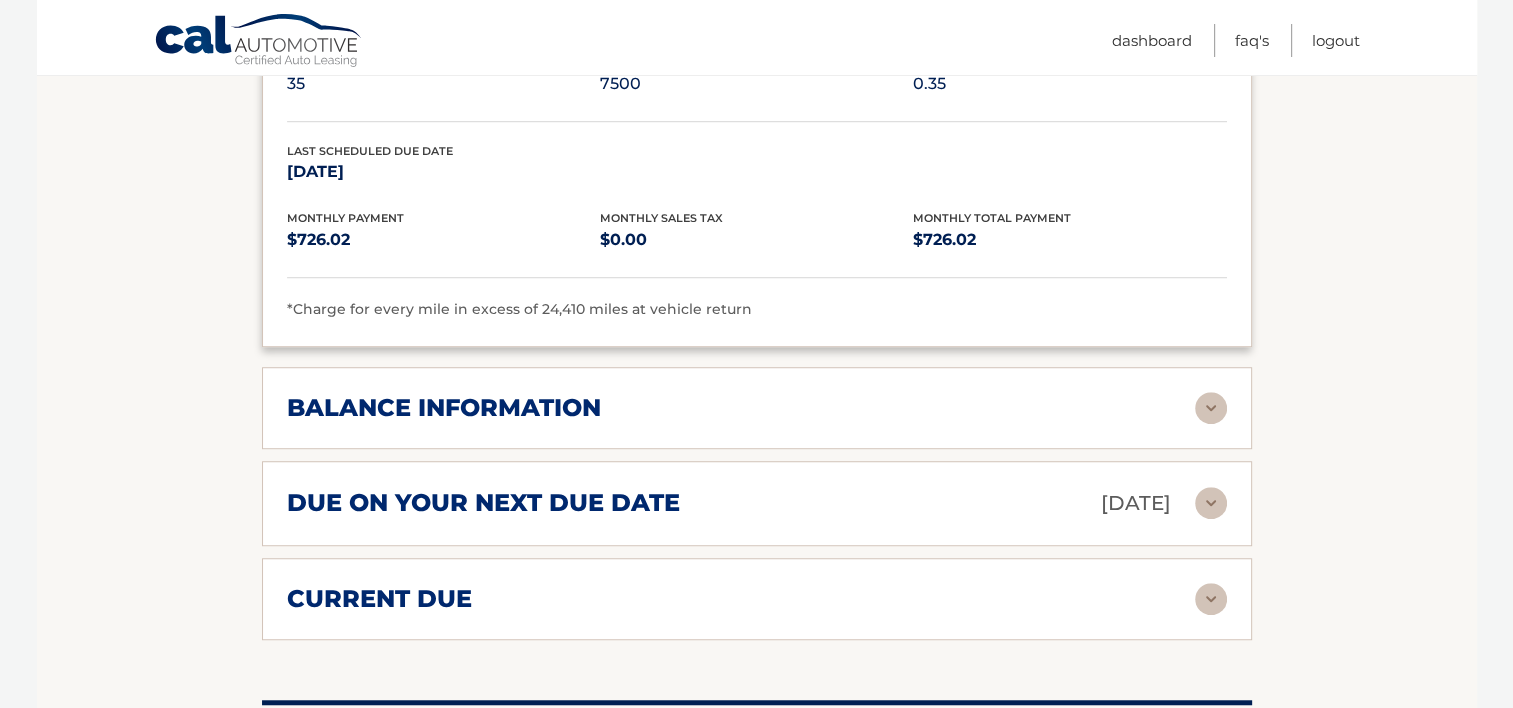 scroll, scrollTop: 1400, scrollLeft: 0, axis: vertical 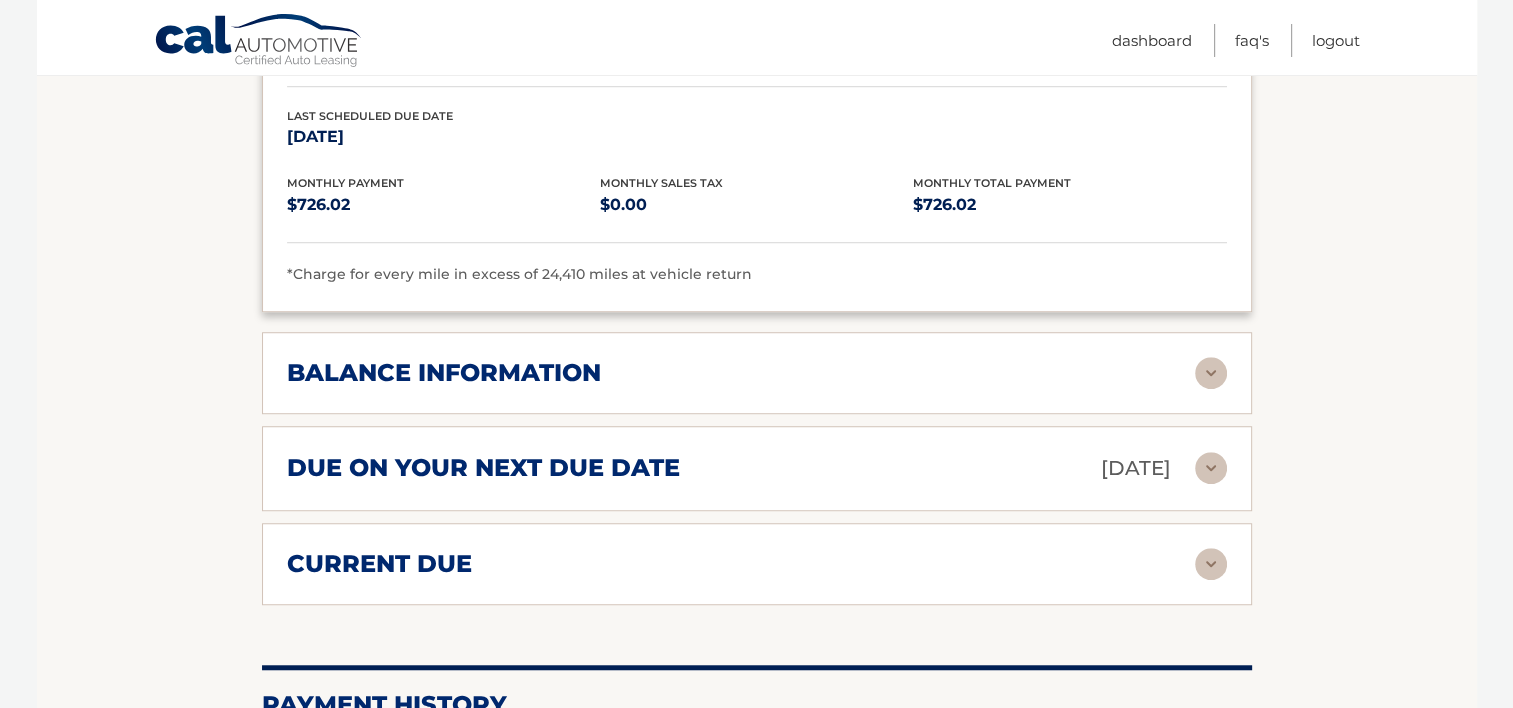 click at bounding box center (1211, 468) 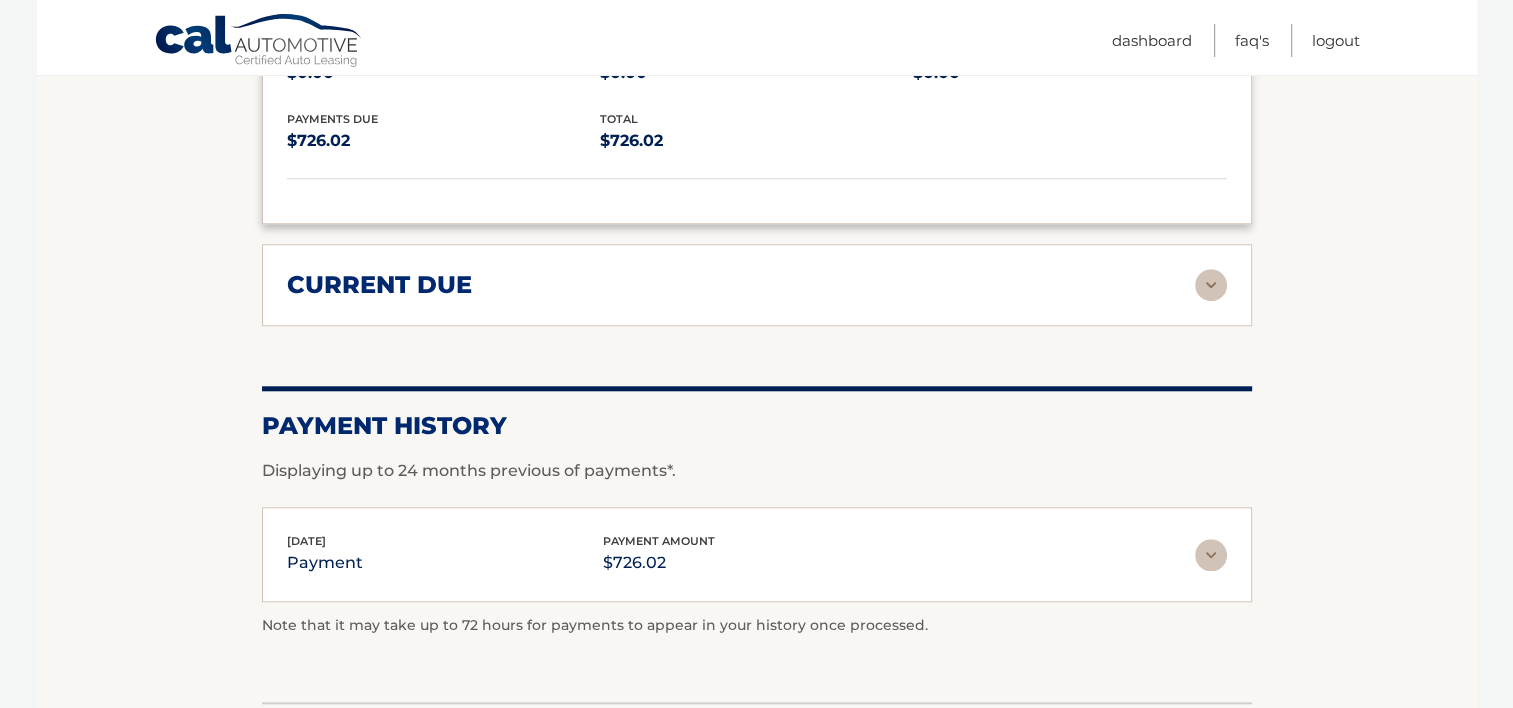 scroll, scrollTop: 1800, scrollLeft: 0, axis: vertical 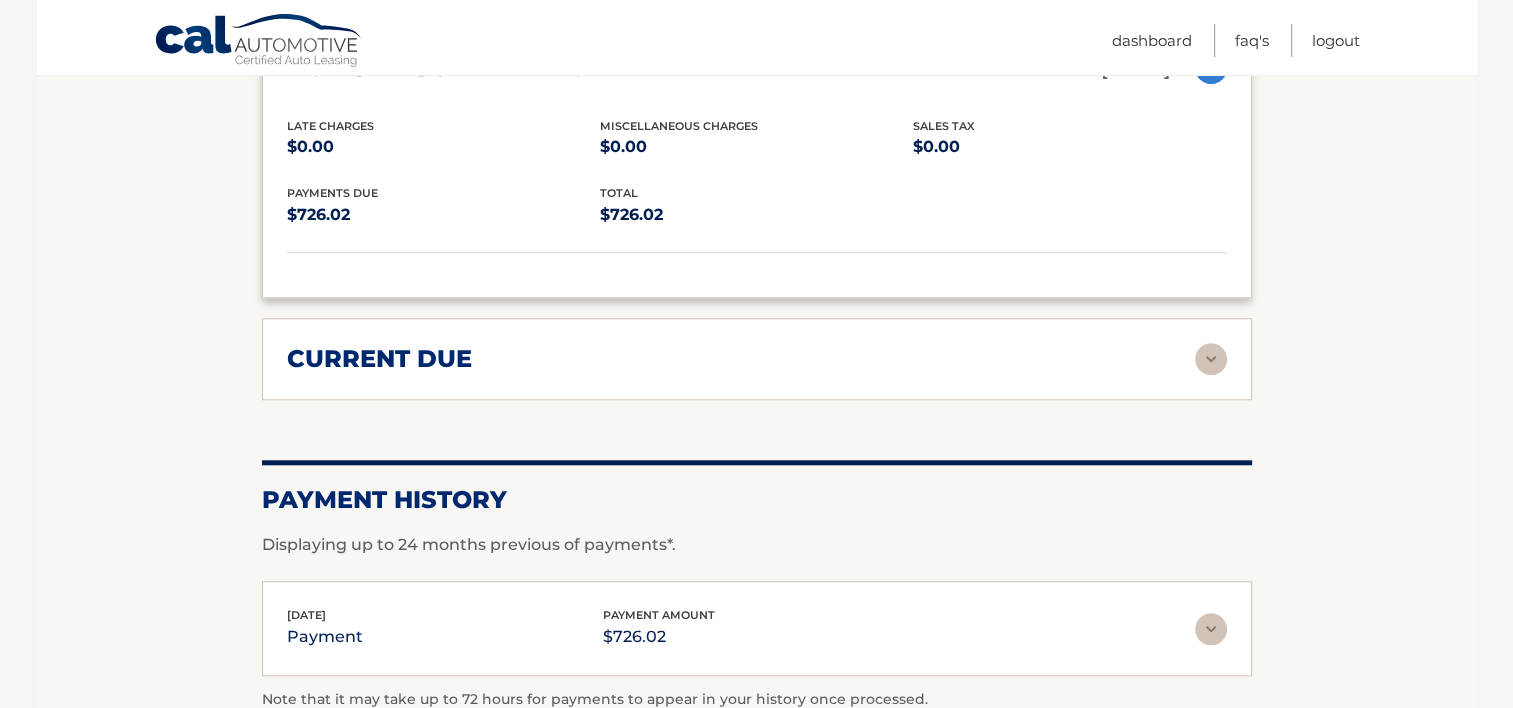 click at bounding box center (1211, 359) 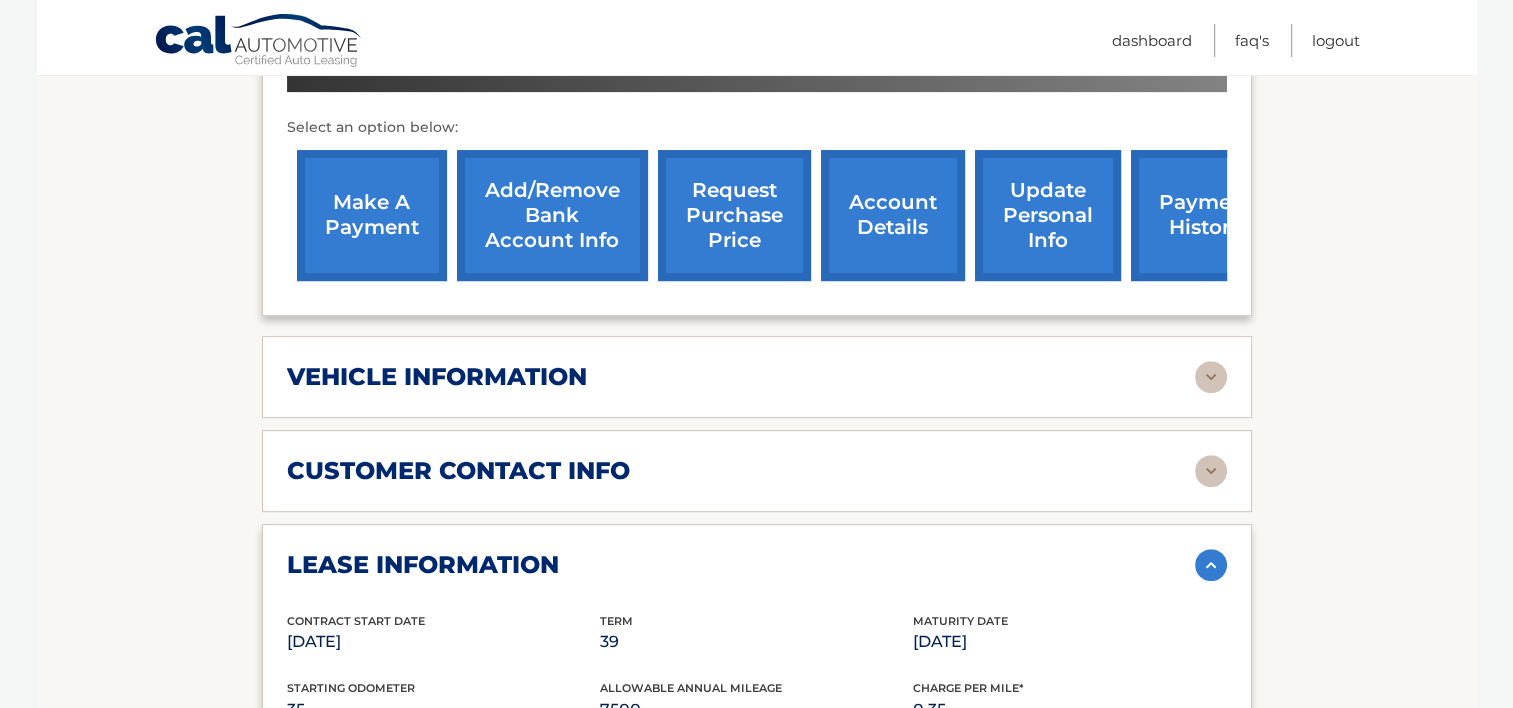 scroll, scrollTop: 728, scrollLeft: 0, axis: vertical 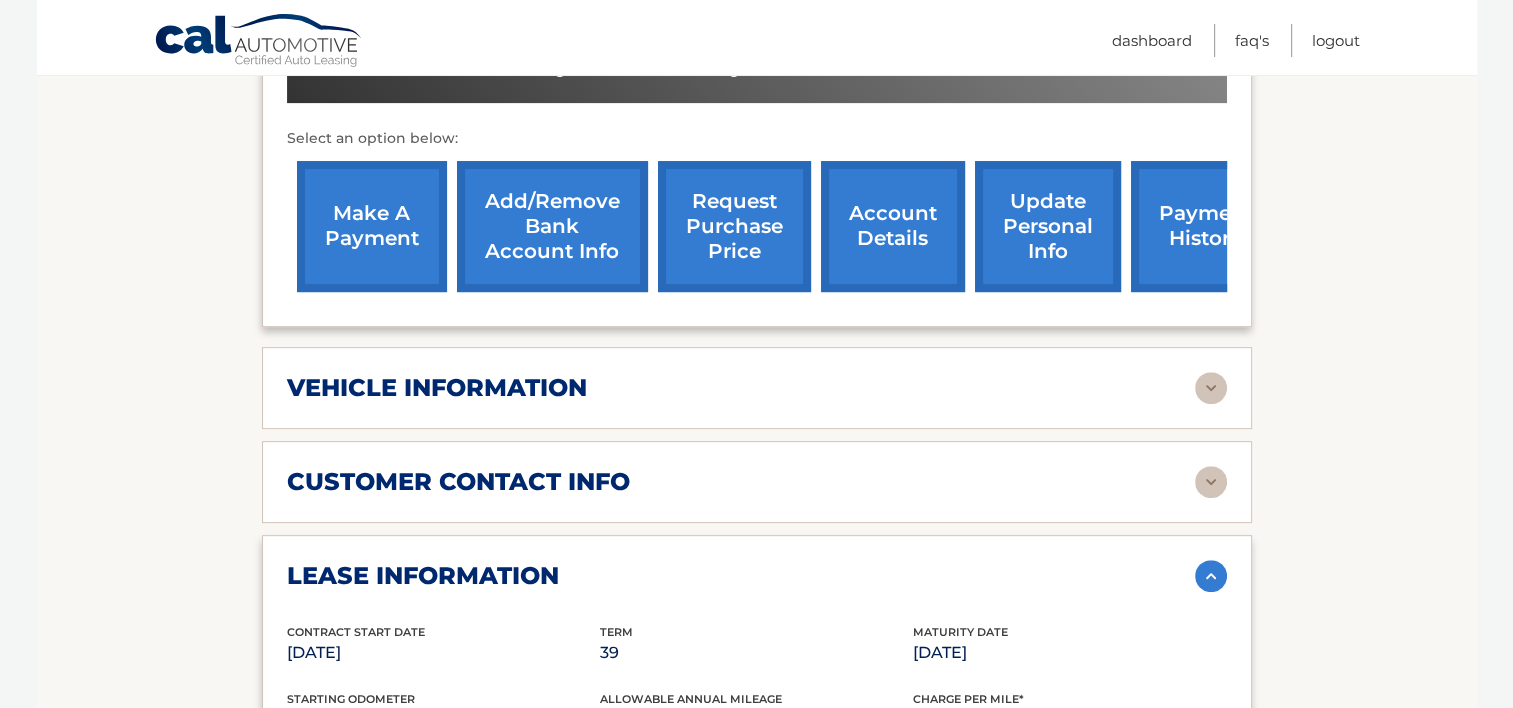 click at bounding box center (1211, 482) 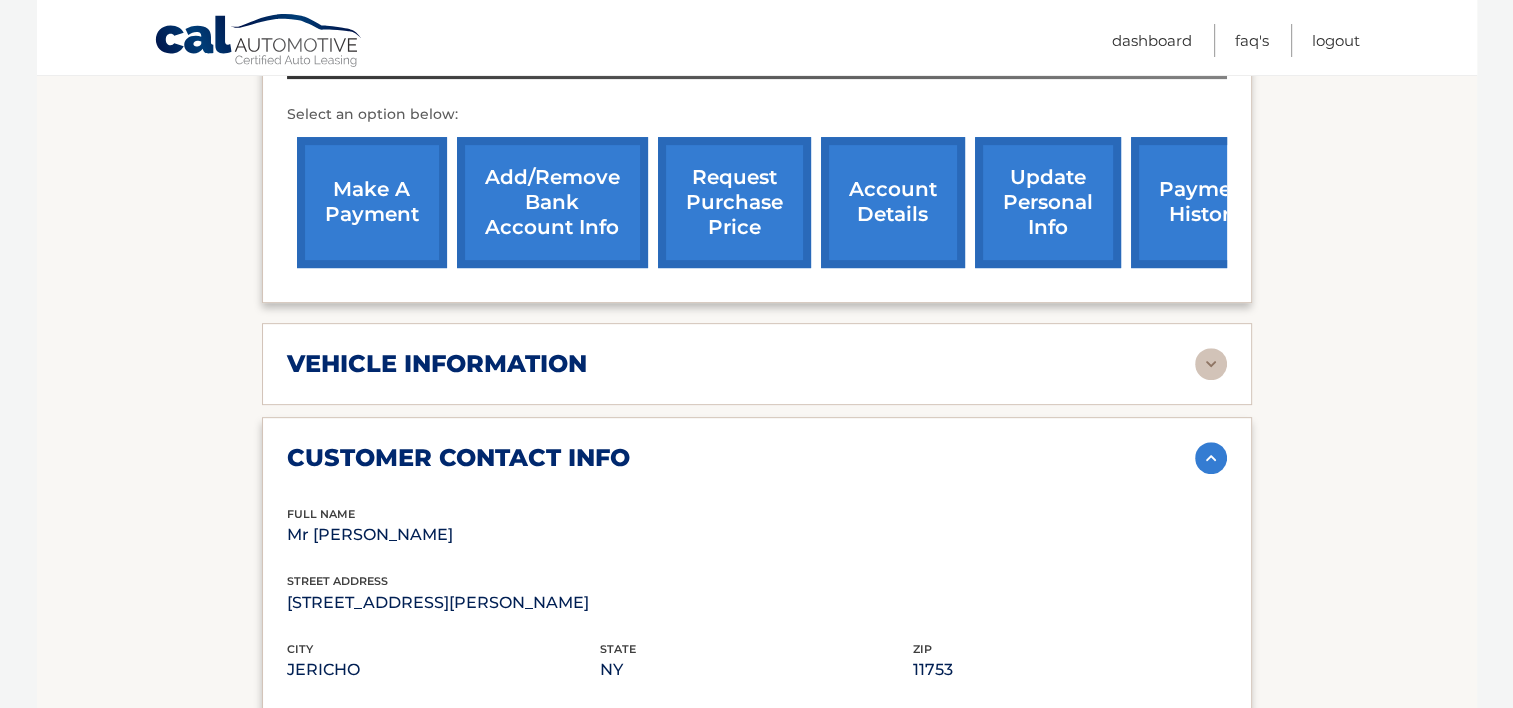 scroll, scrollTop: 728, scrollLeft: 0, axis: vertical 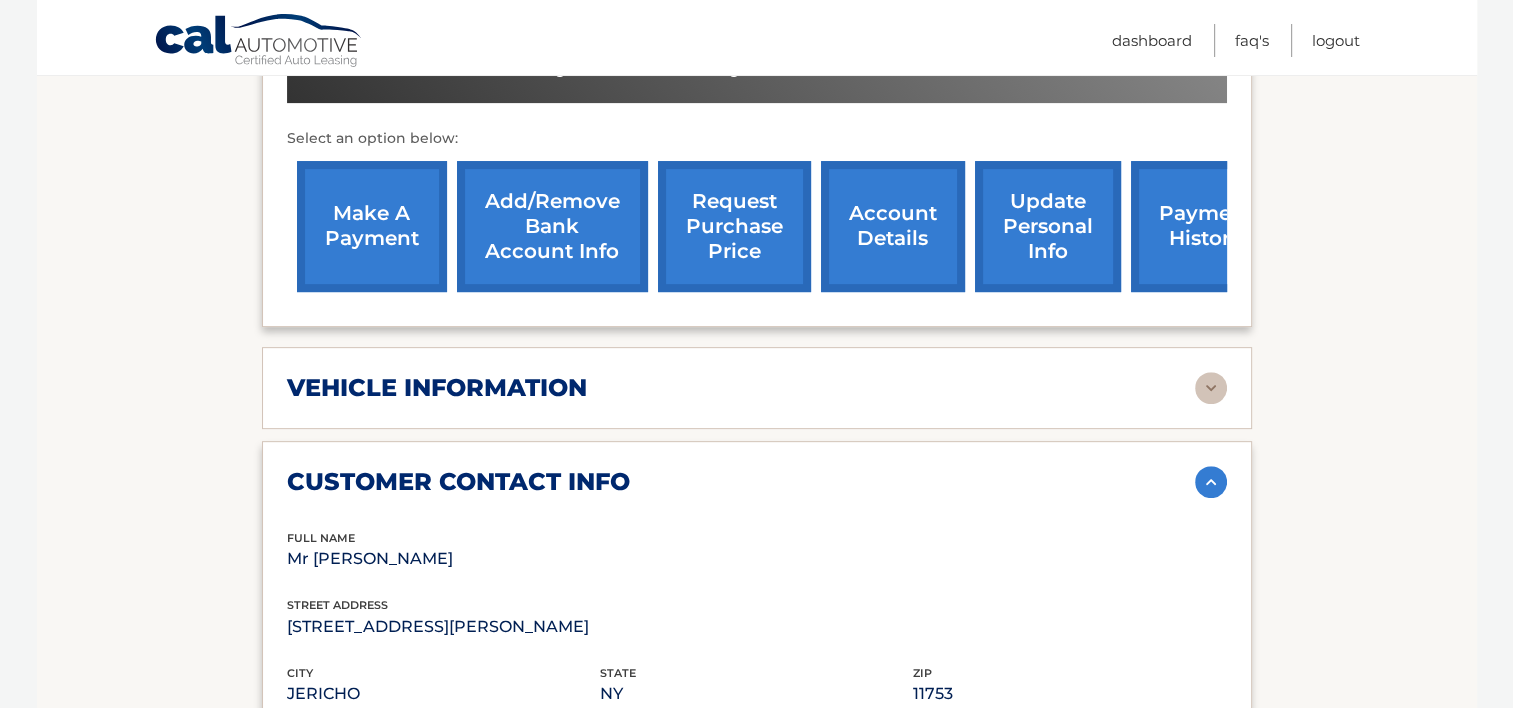 click at bounding box center (1211, 388) 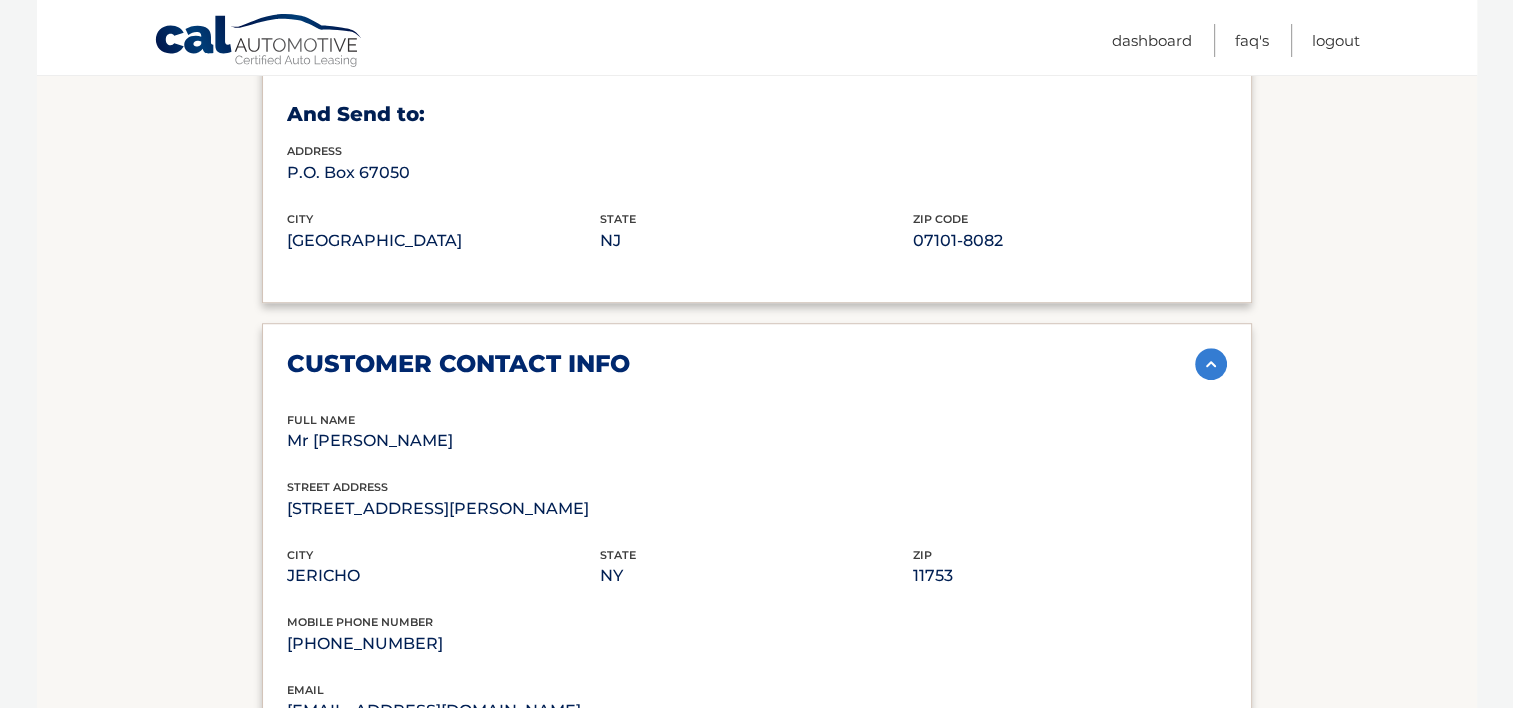 scroll, scrollTop: 1428, scrollLeft: 0, axis: vertical 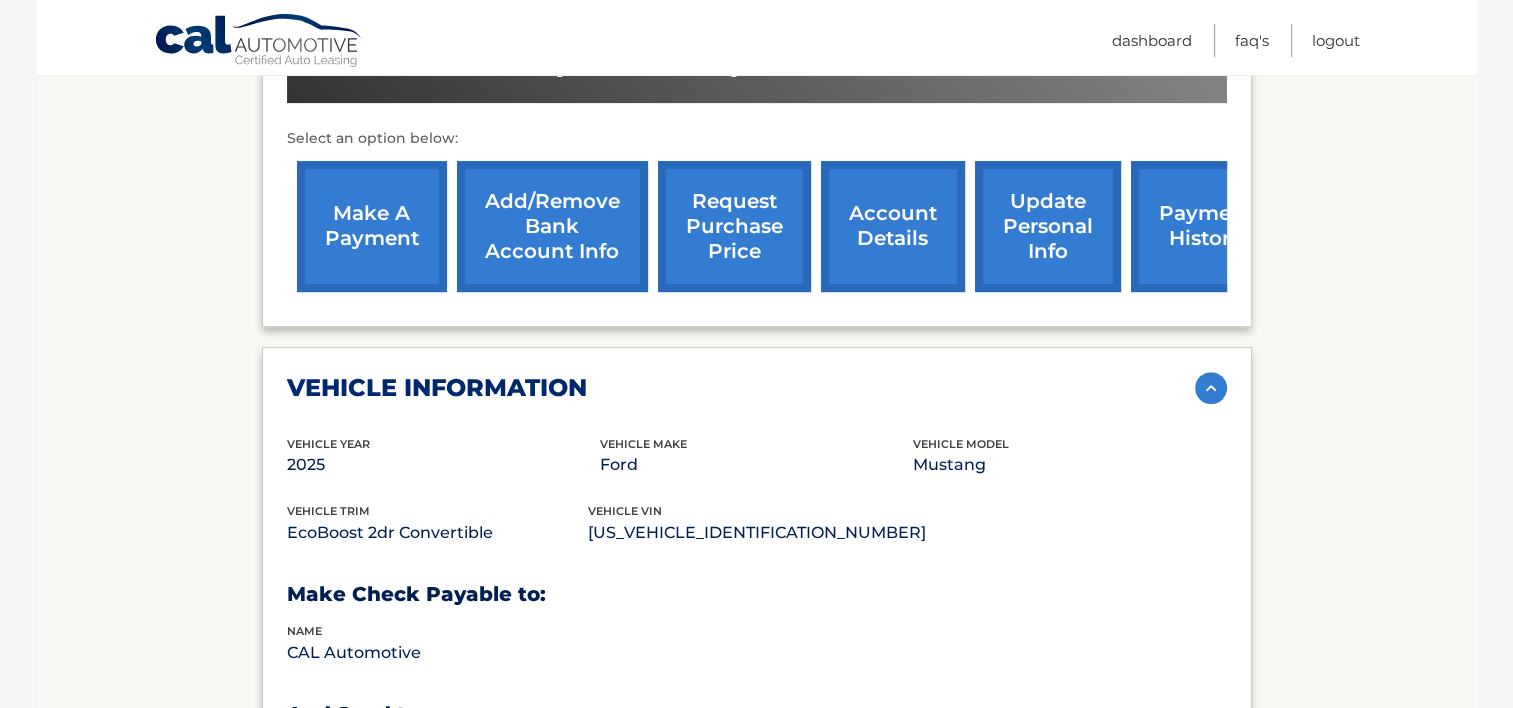 click on "payment history" at bounding box center (1206, 226) 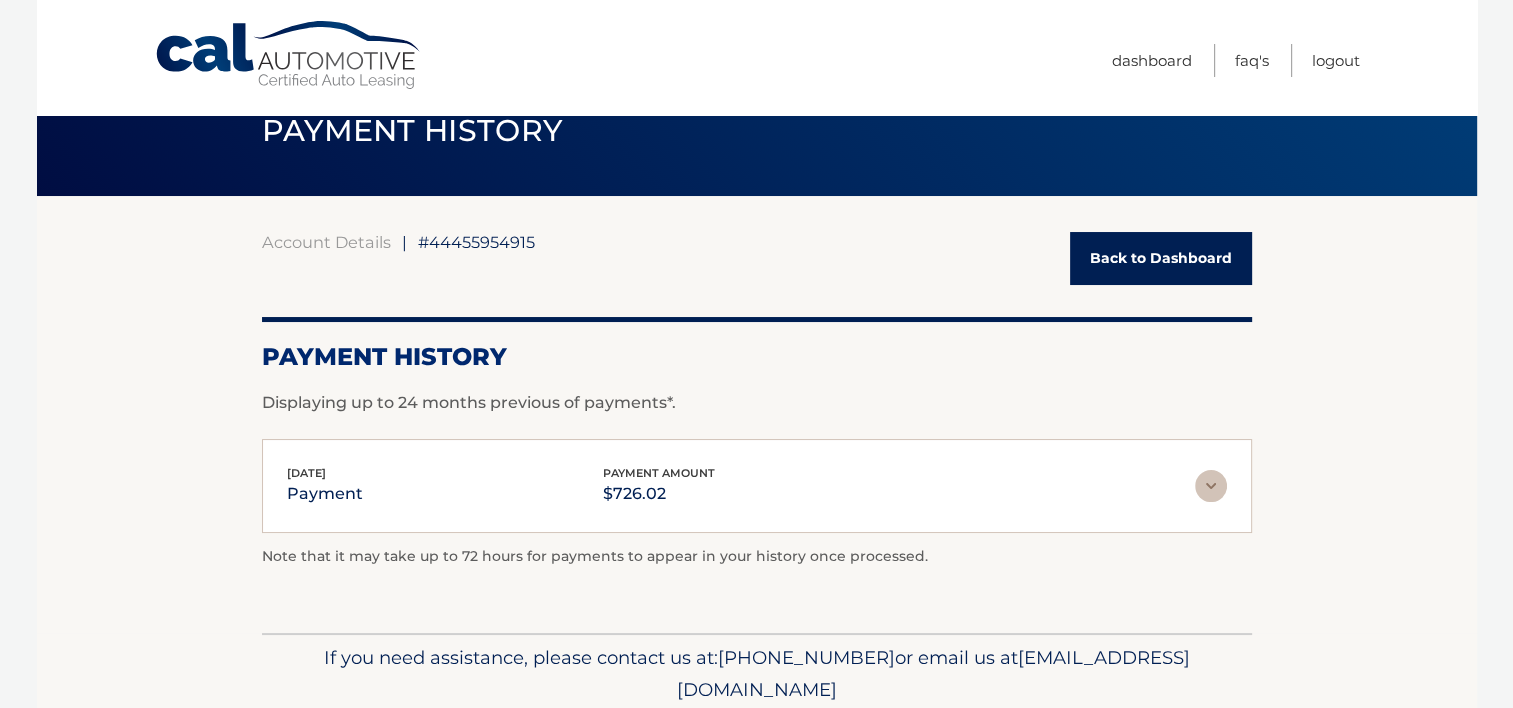 scroll, scrollTop: 0, scrollLeft: 0, axis: both 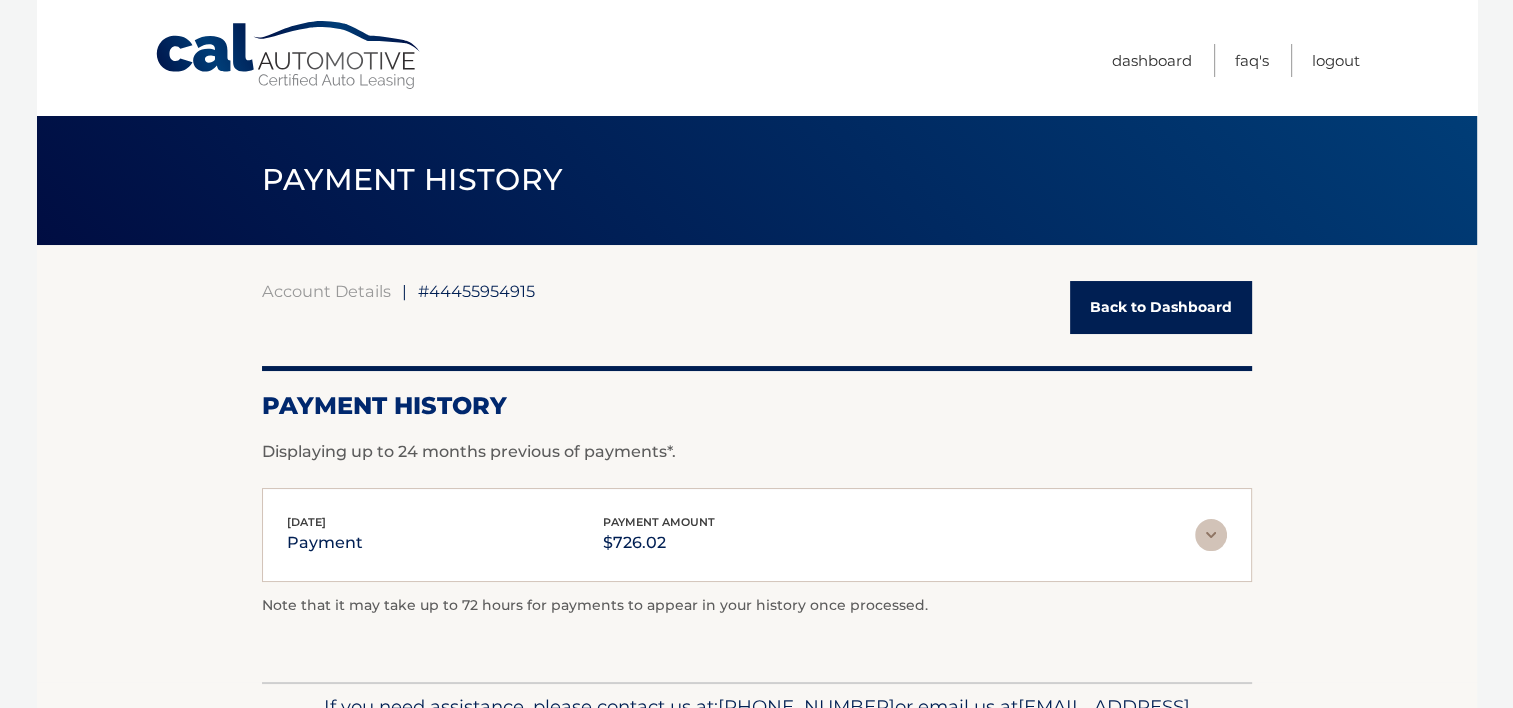 click on "Back to Dashboard" at bounding box center [1161, 307] 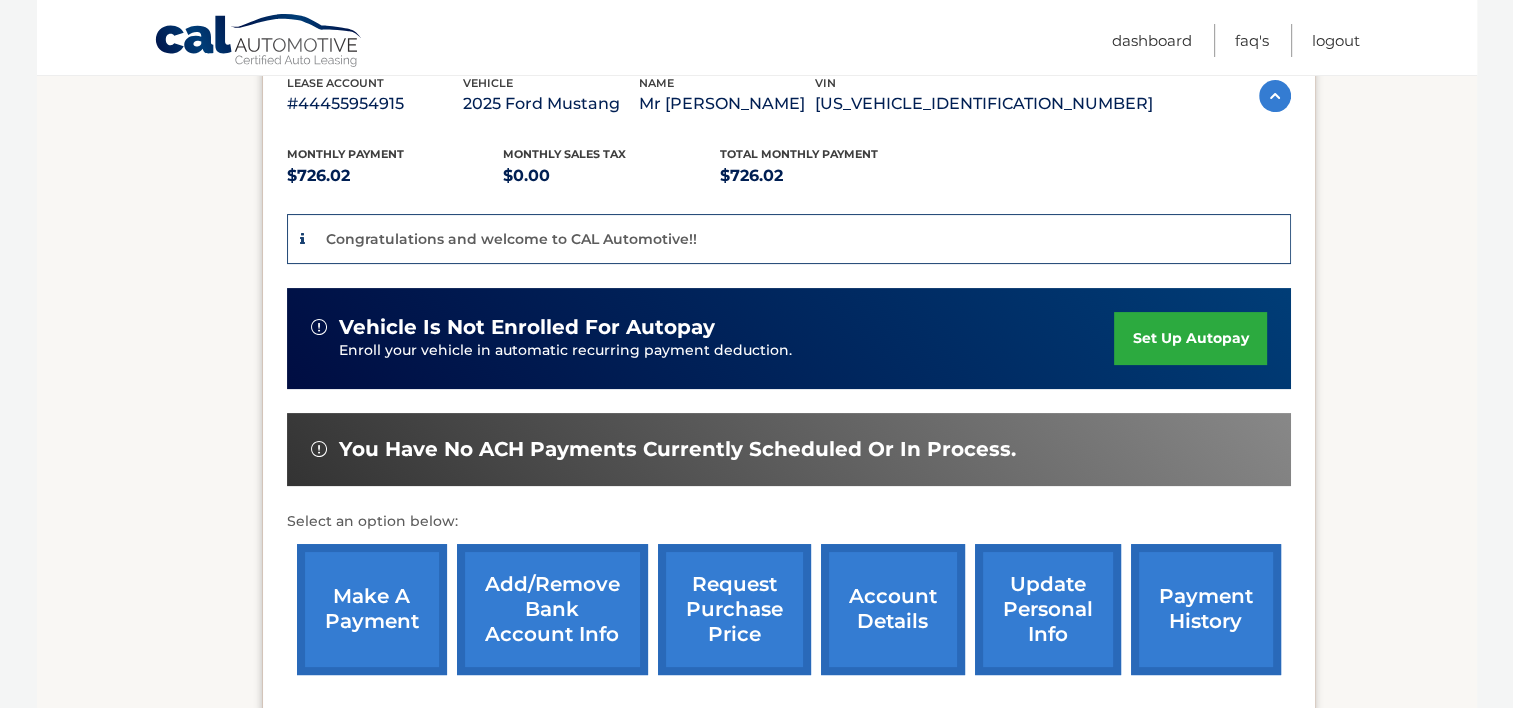 scroll, scrollTop: 400, scrollLeft: 0, axis: vertical 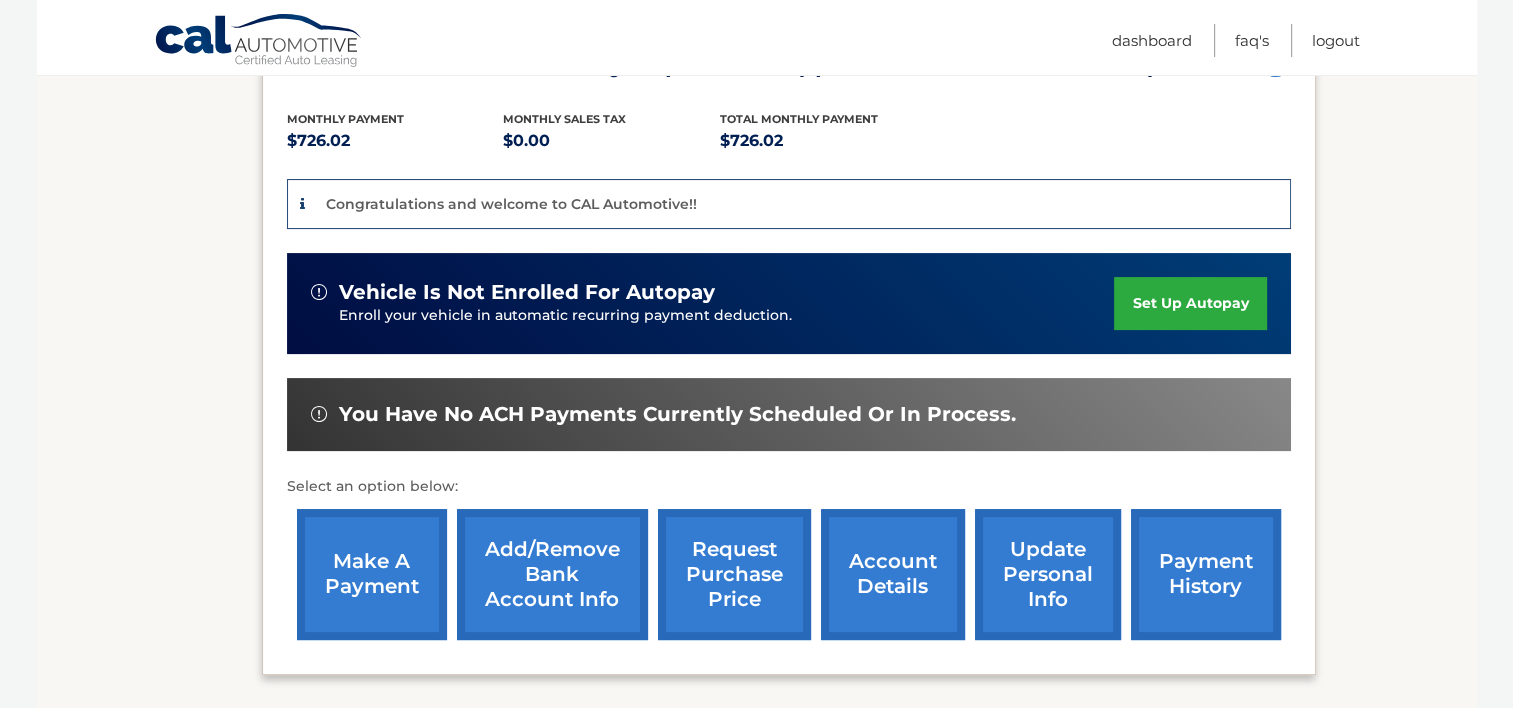 click on "account details" at bounding box center (893, 574) 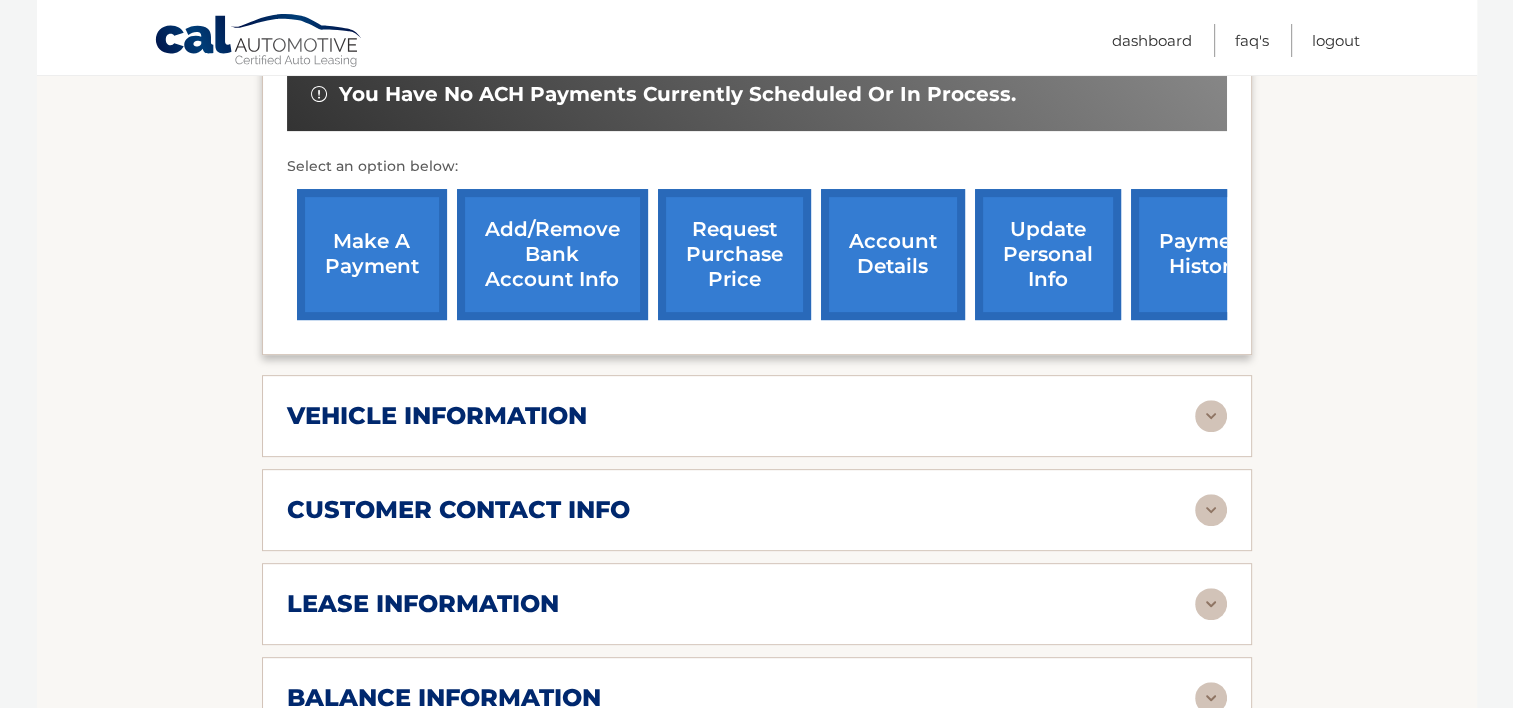scroll, scrollTop: 800, scrollLeft: 0, axis: vertical 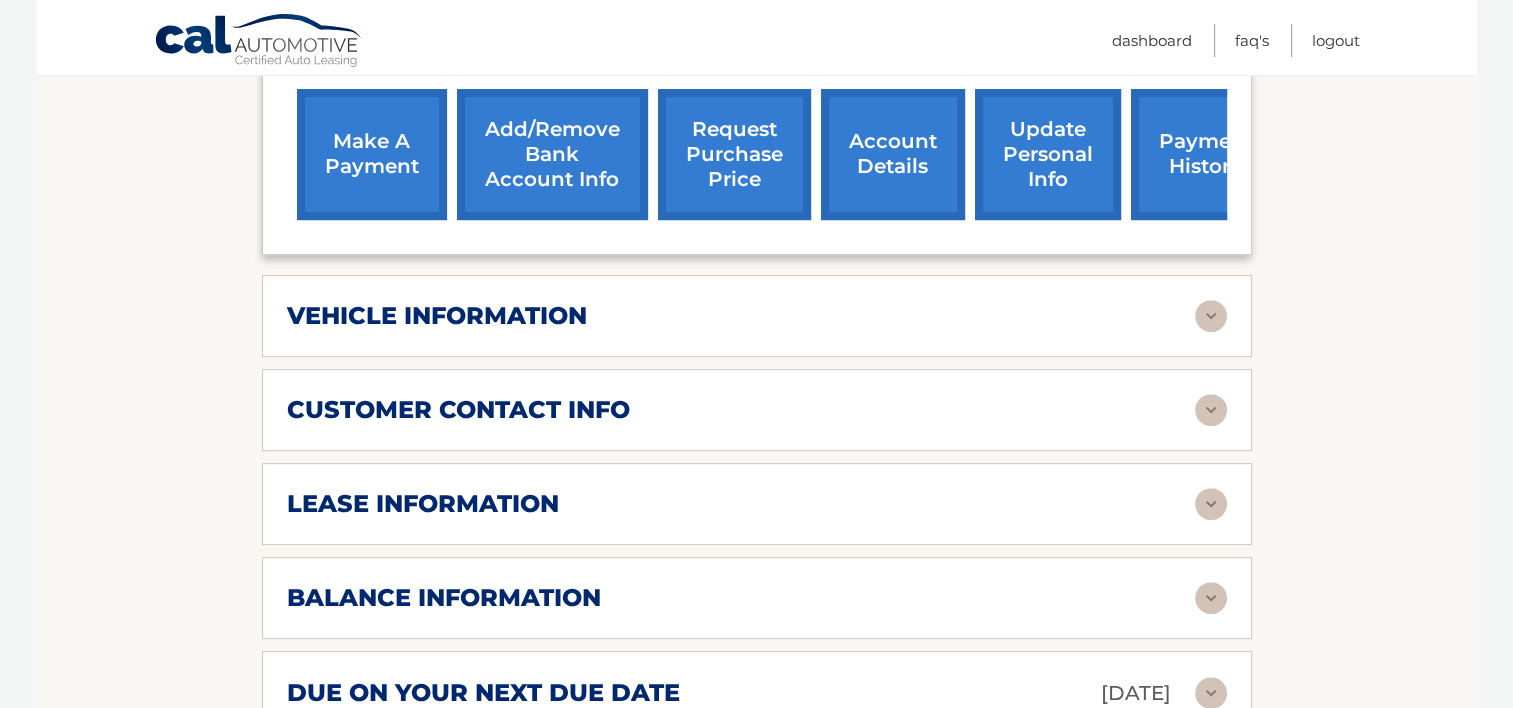 click at bounding box center (1211, 504) 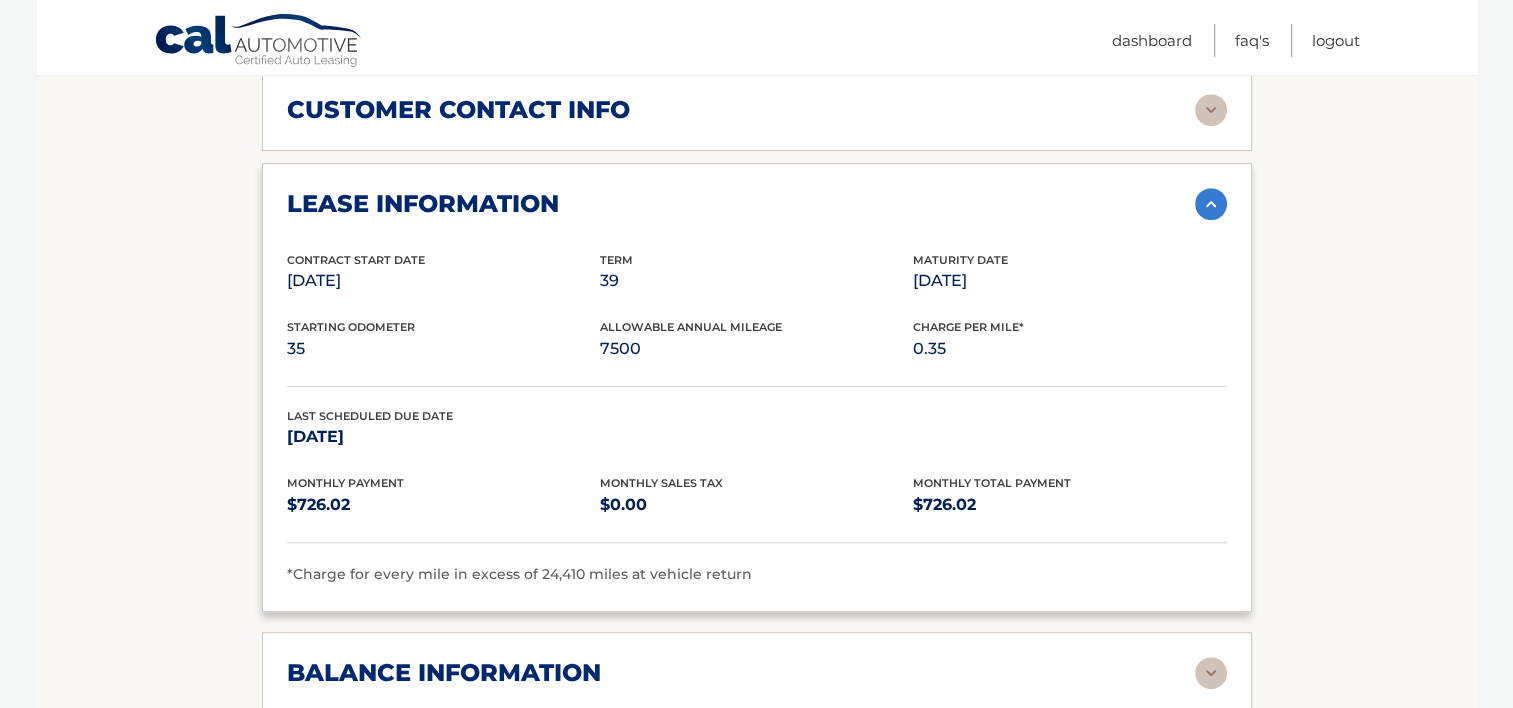 scroll, scrollTop: 1300, scrollLeft: 0, axis: vertical 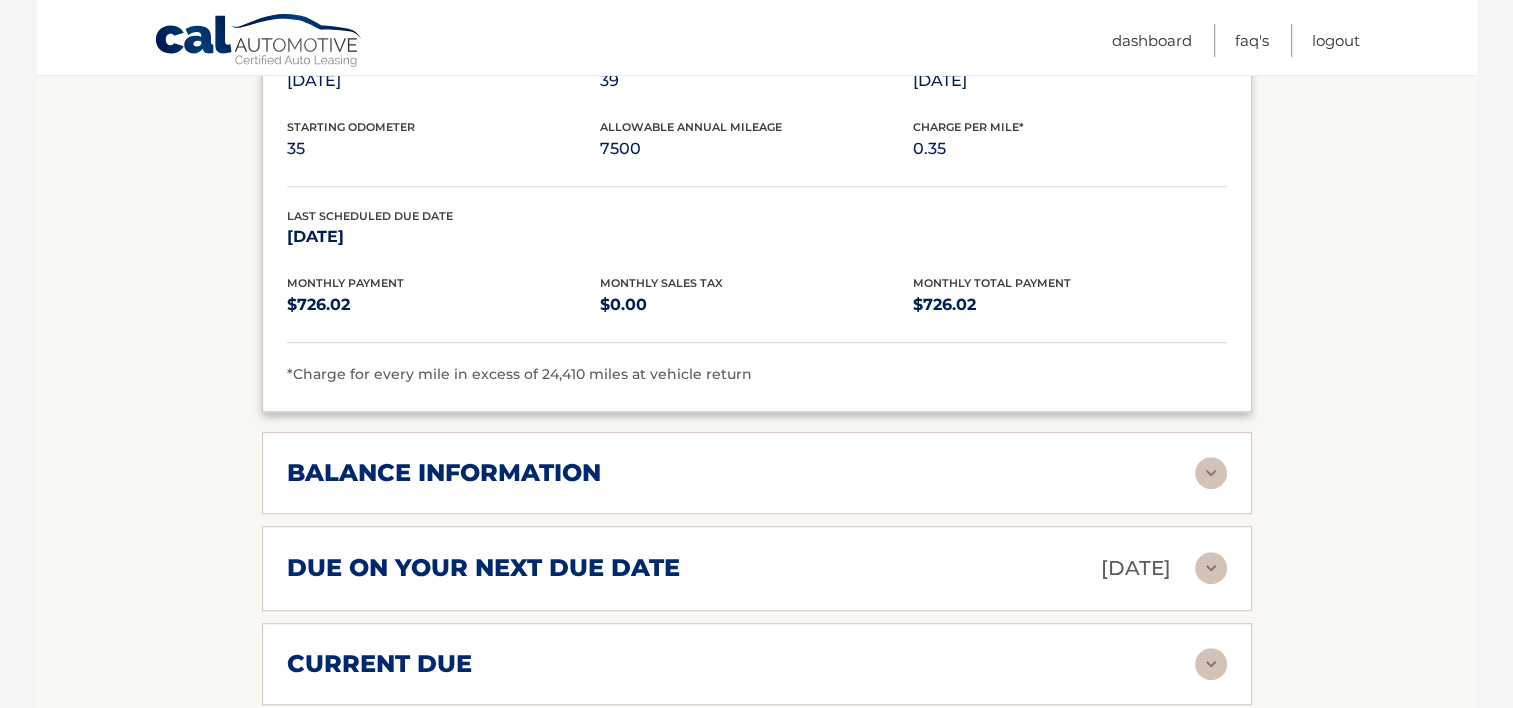 click at bounding box center (1211, 473) 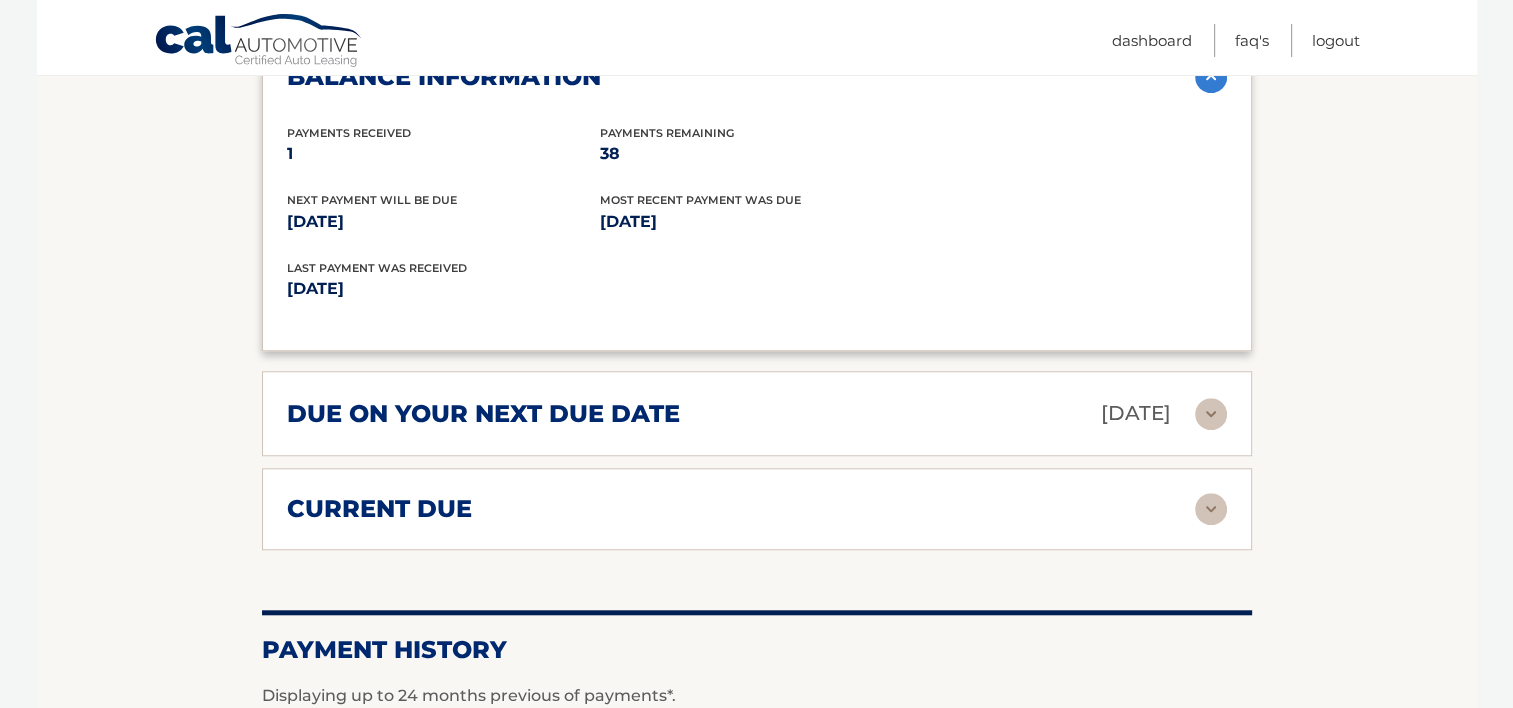 scroll, scrollTop: 1700, scrollLeft: 0, axis: vertical 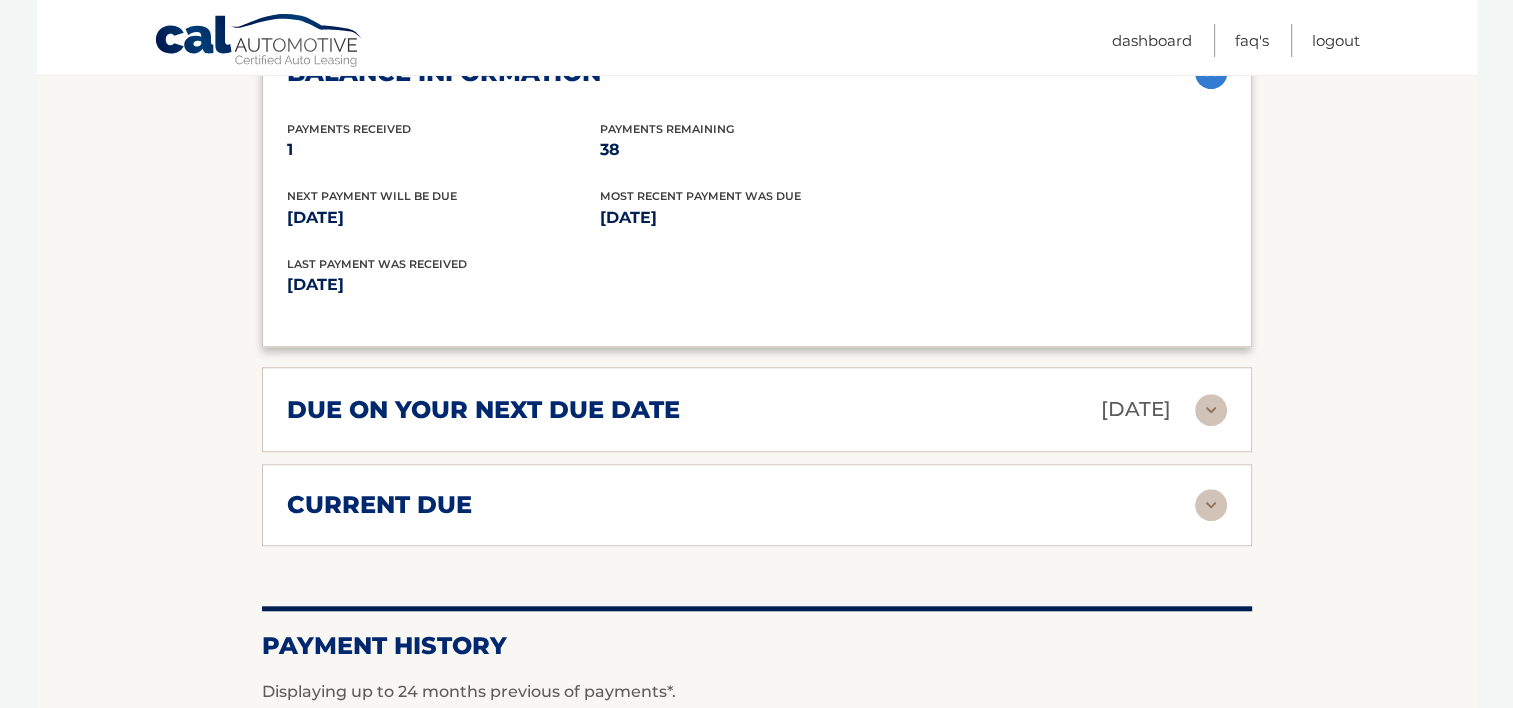 click at bounding box center [1211, 410] 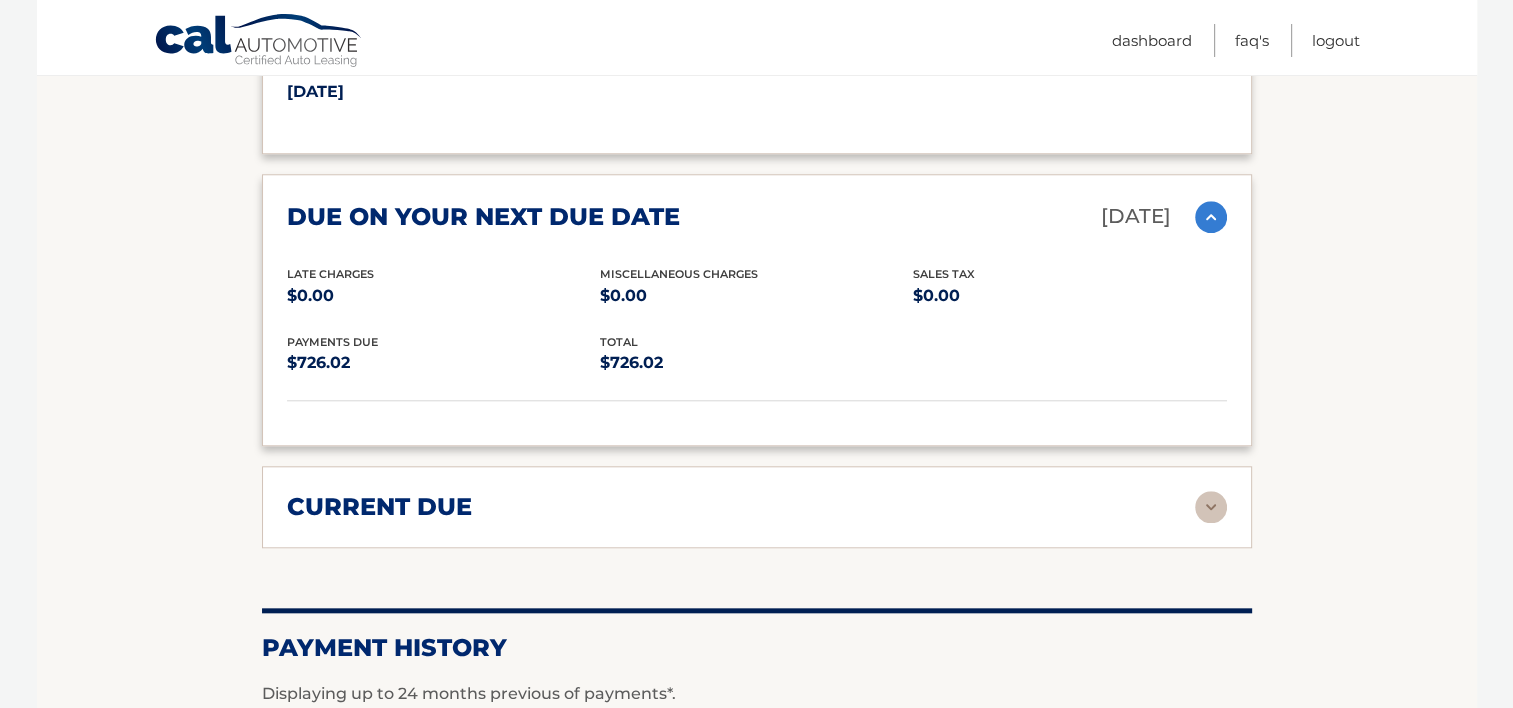 scroll, scrollTop: 1900, scrollLeft: 0, axis: vertical 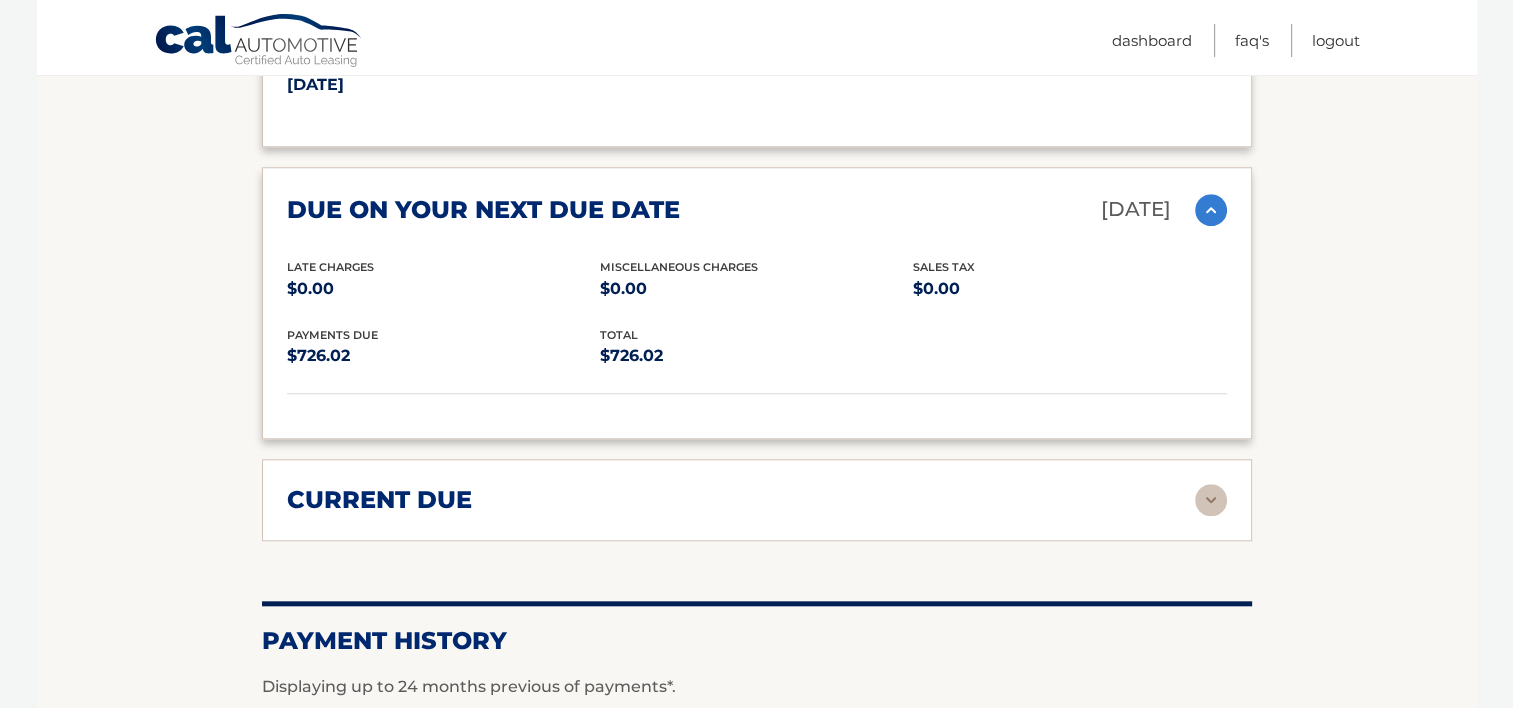click at bounding box center [1211, 500] 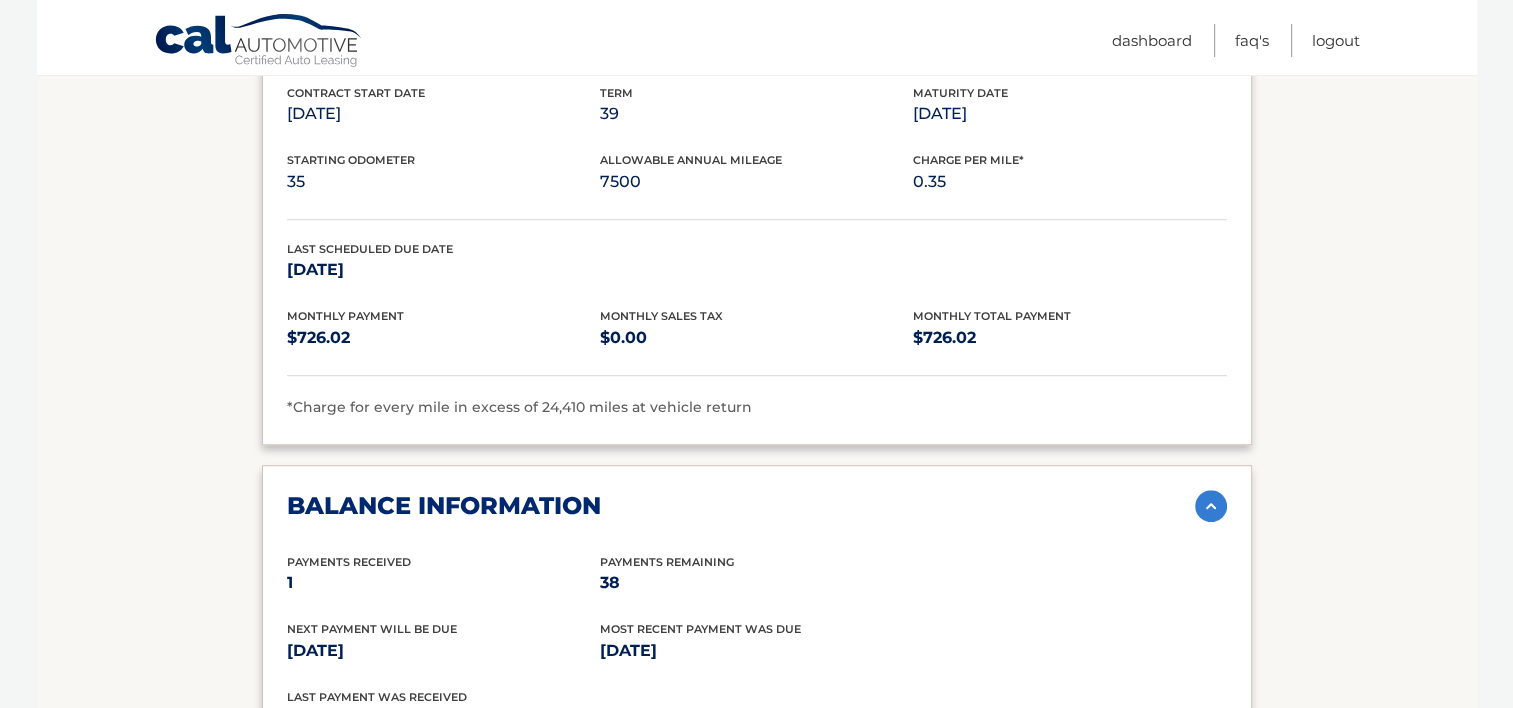 scroll, scrollTop: 968, scrollLeft: 0, axis: vertical 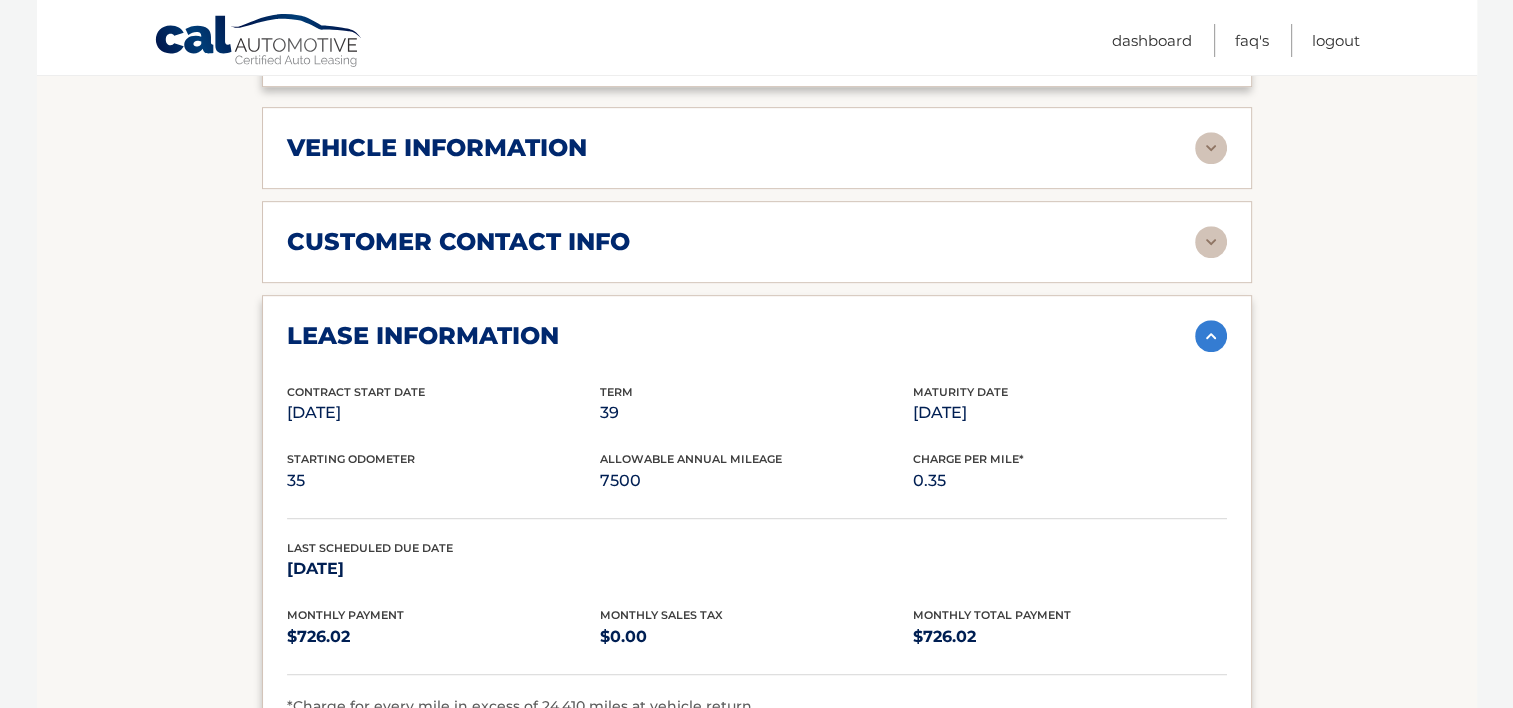 click at bounding box center (1211, 242) 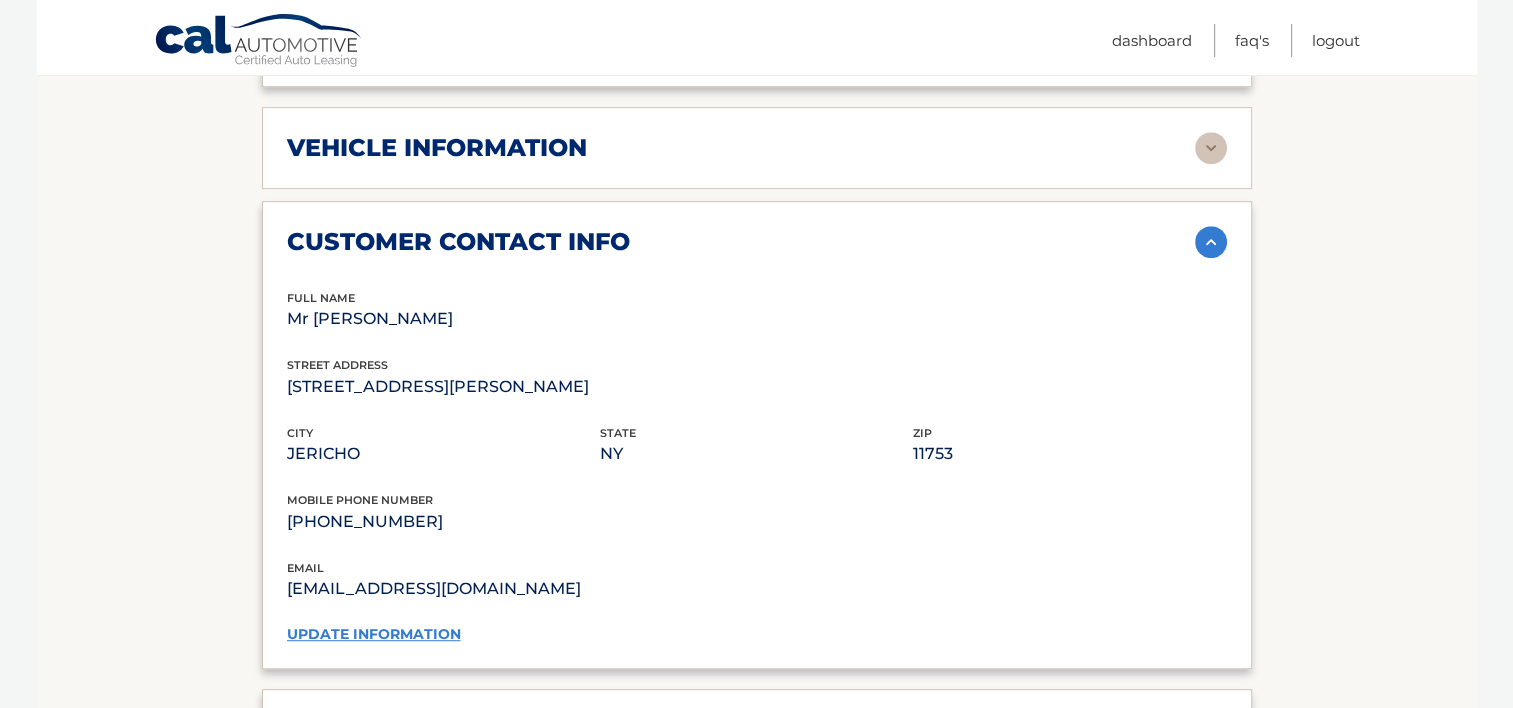 click at bounding box center (1211, 148) 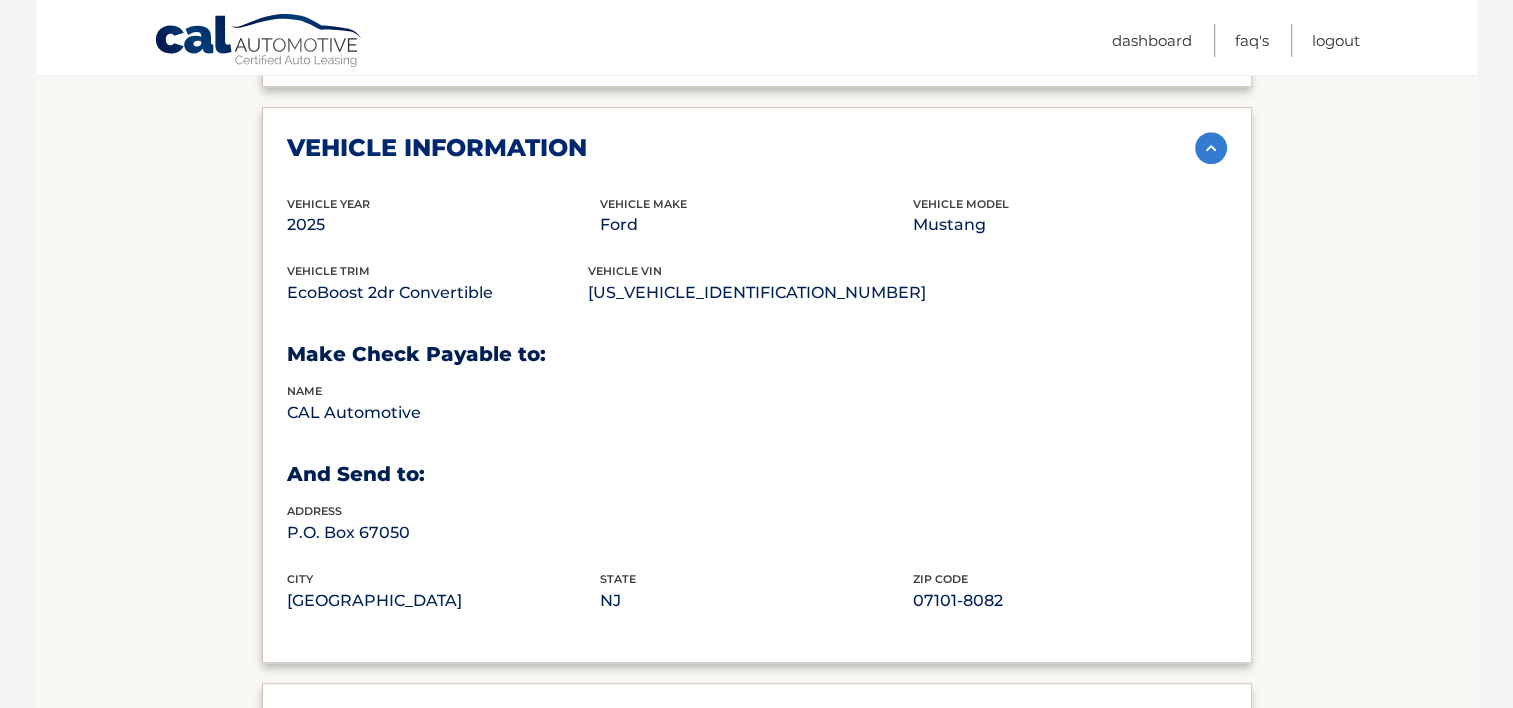 scroll, scrollTop: 868, scrollLeft: 0, axis: vertical 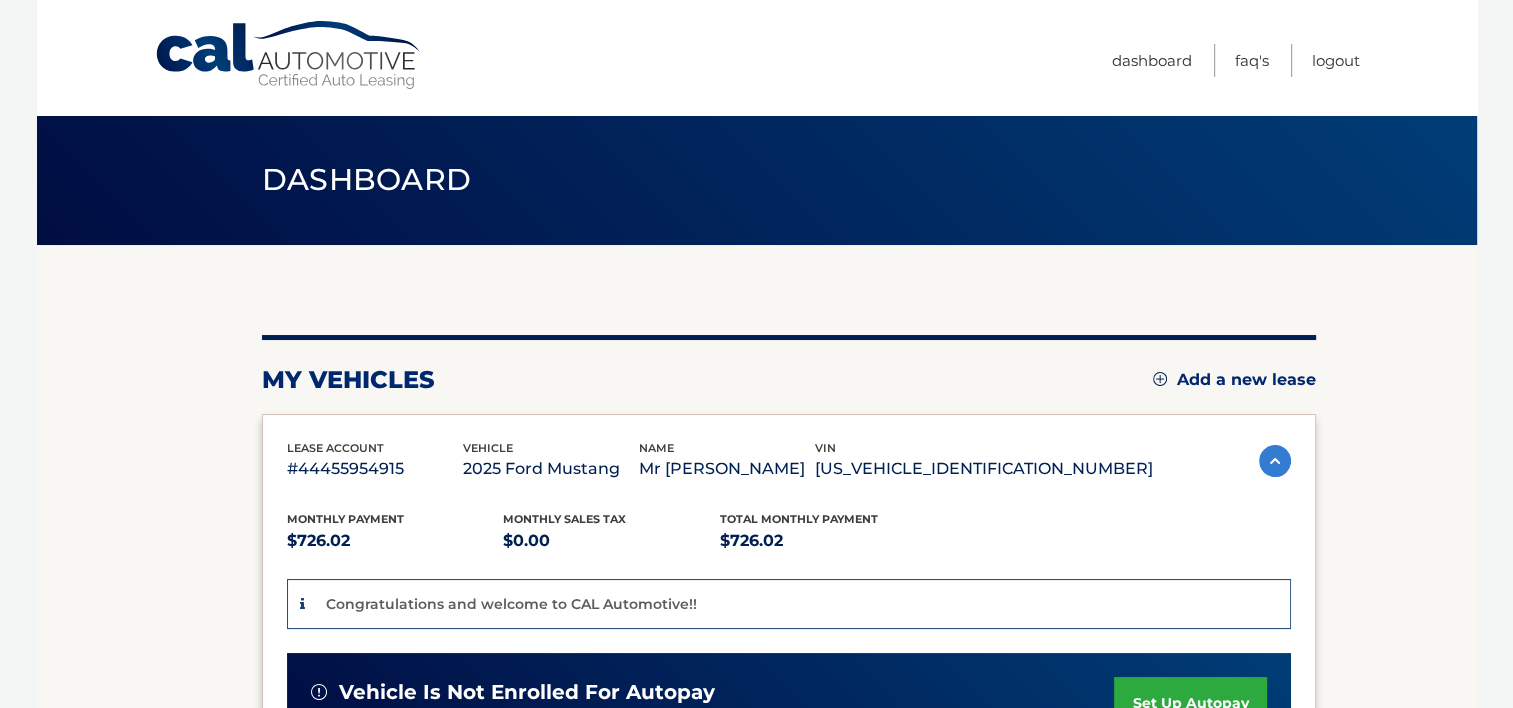 click at bounding box center [756, 708] 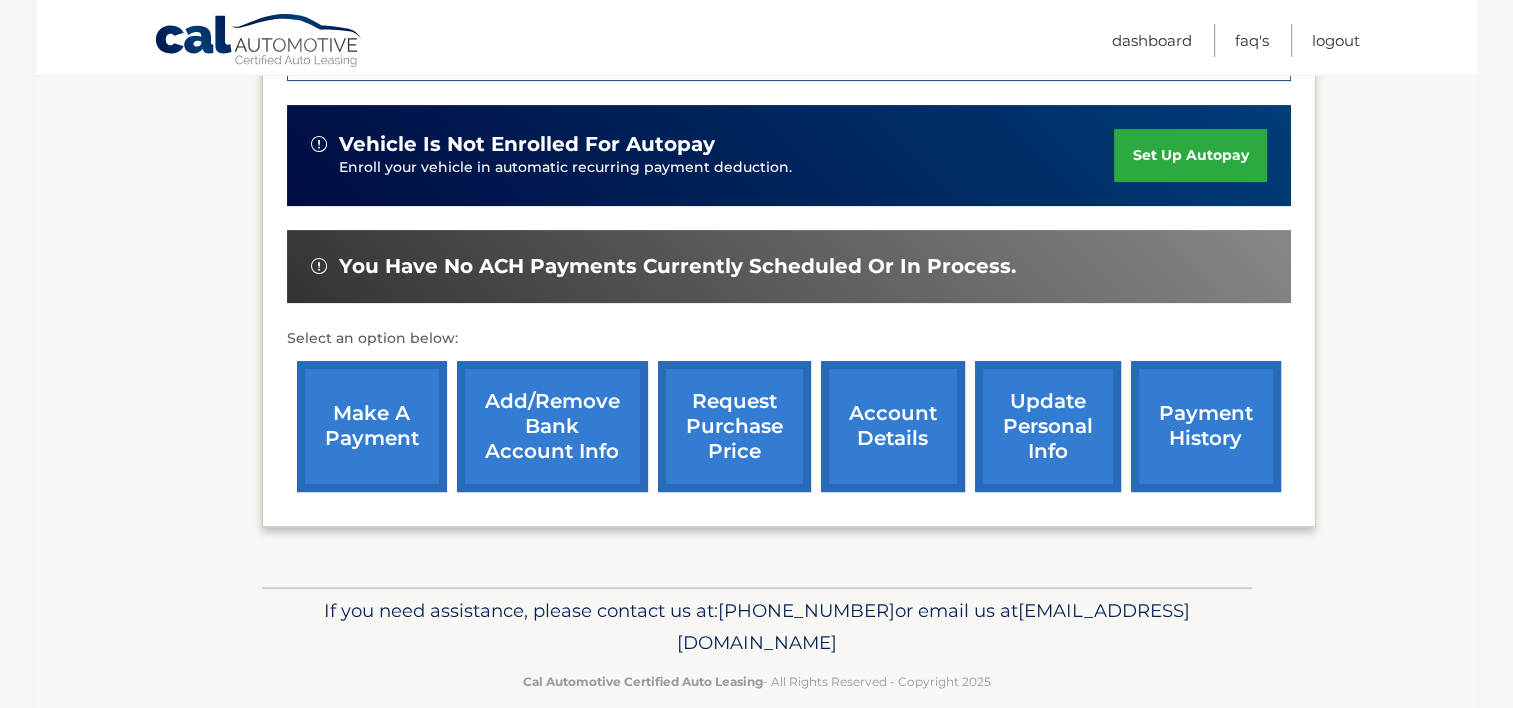 scroll, scrollTop: 575, scrollLeft: 0, axis: vertical 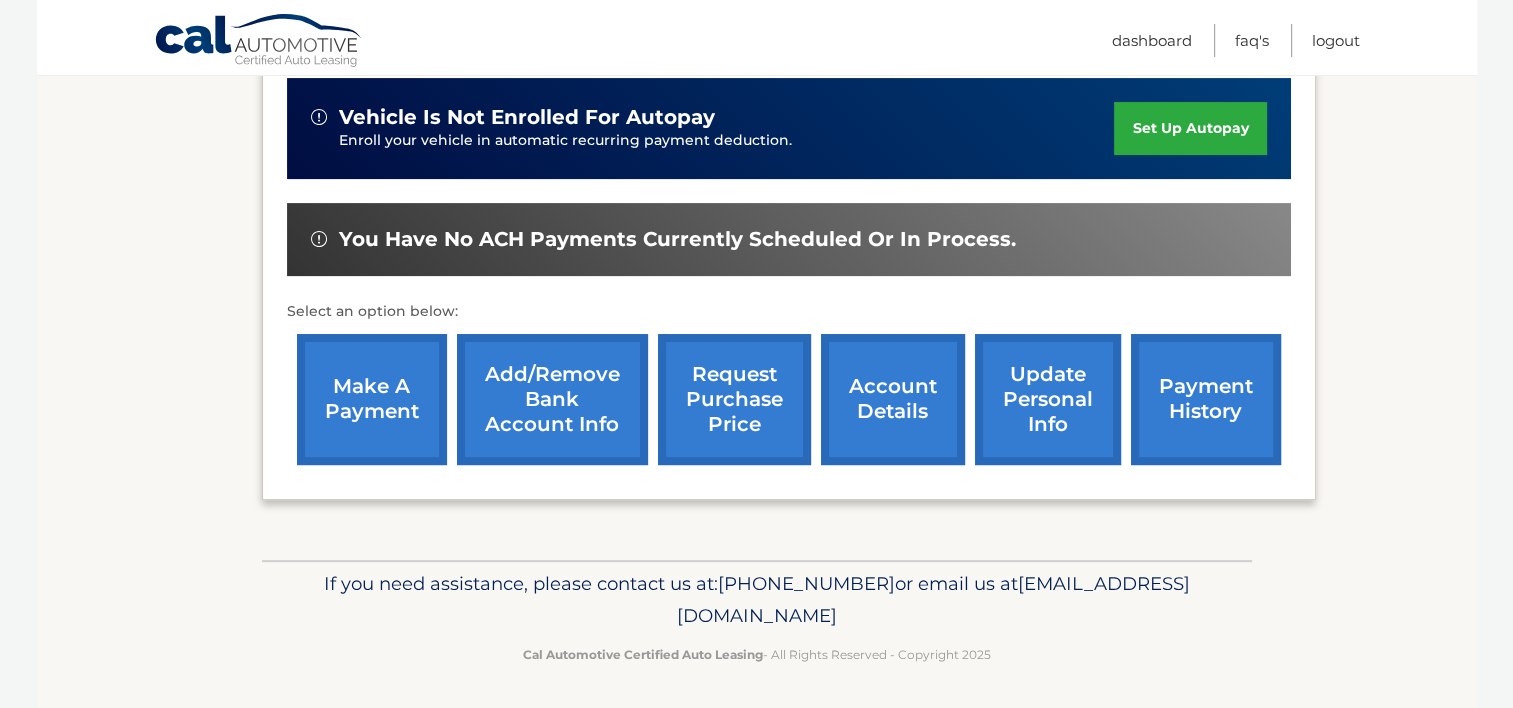 click on "account details" at bounding box center [893, 399] 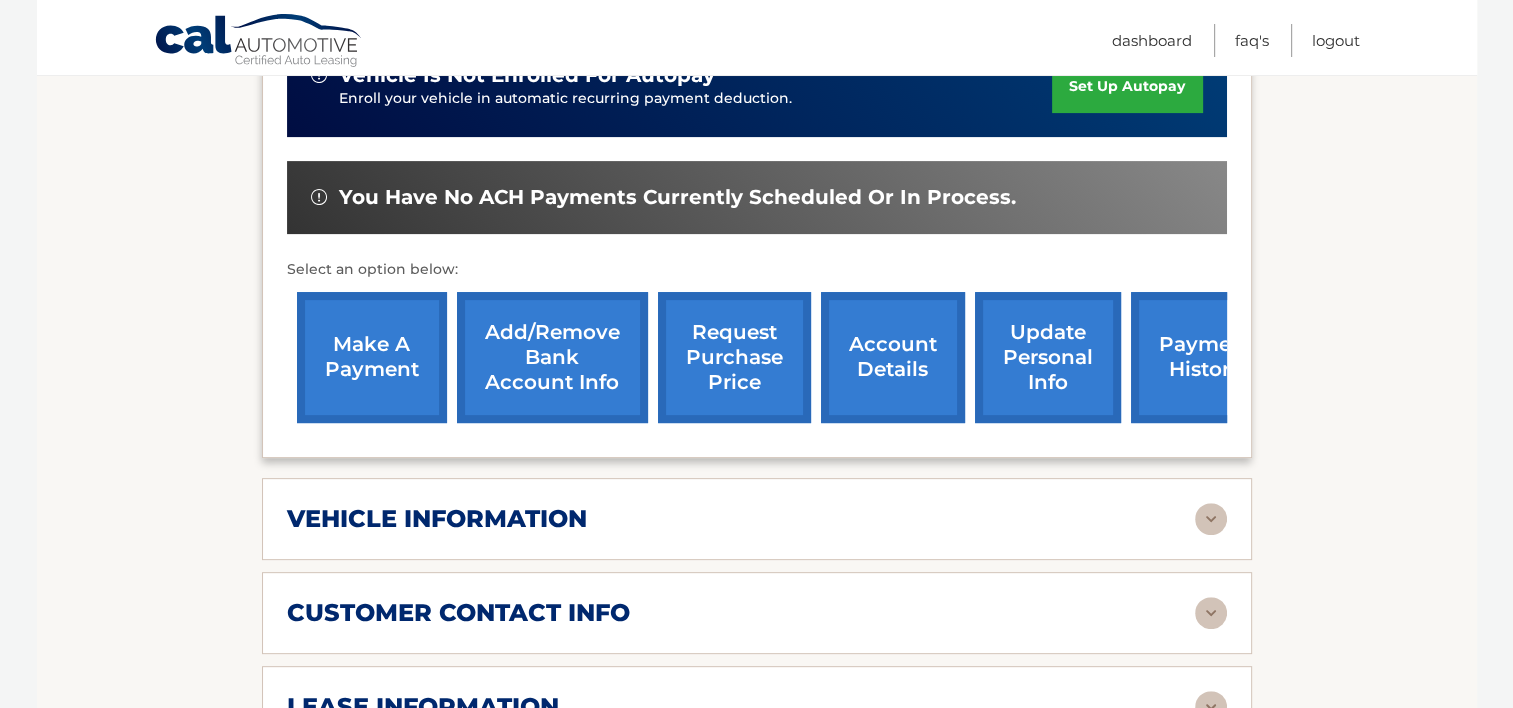 scroll, scrollTop: 600, scrollLeft: 0, axis: vertical 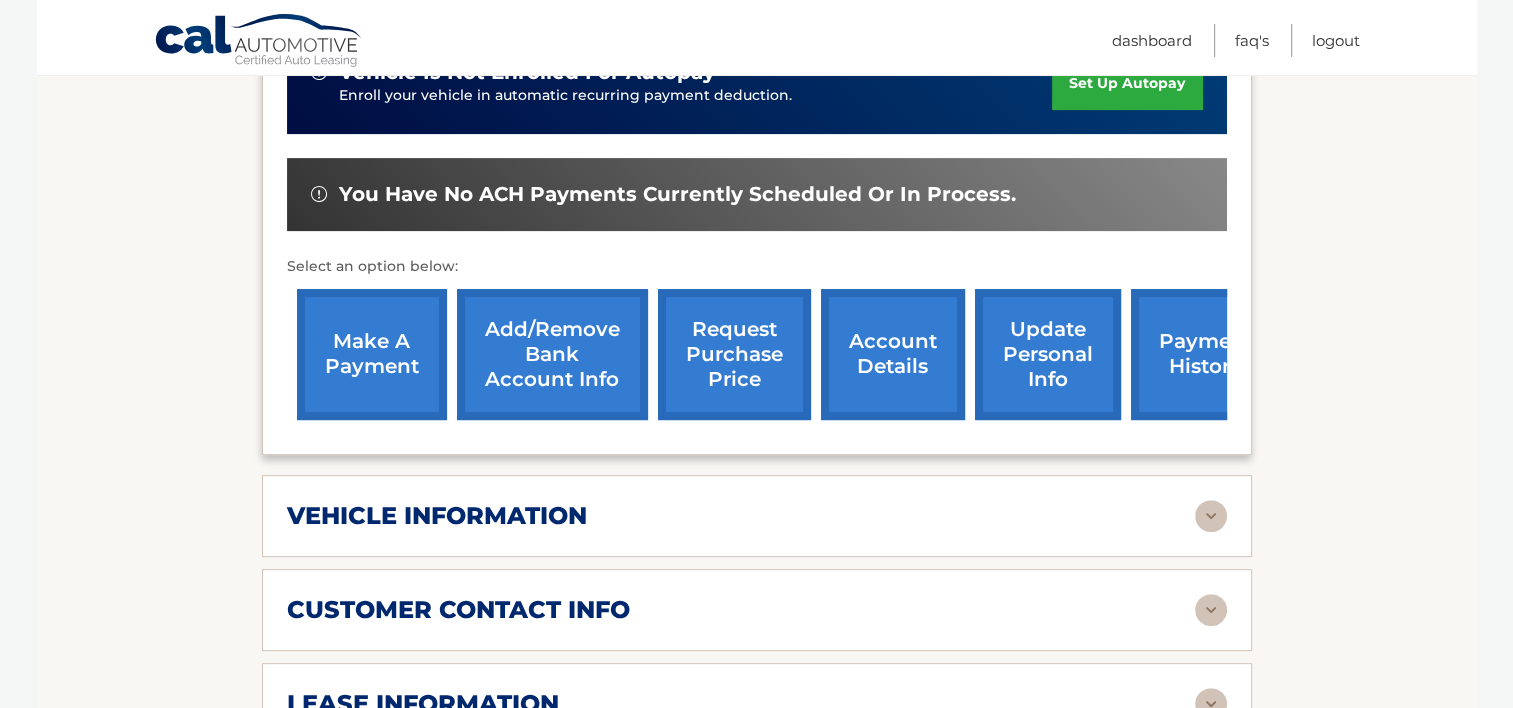 click at bounding box center (1211, 516) 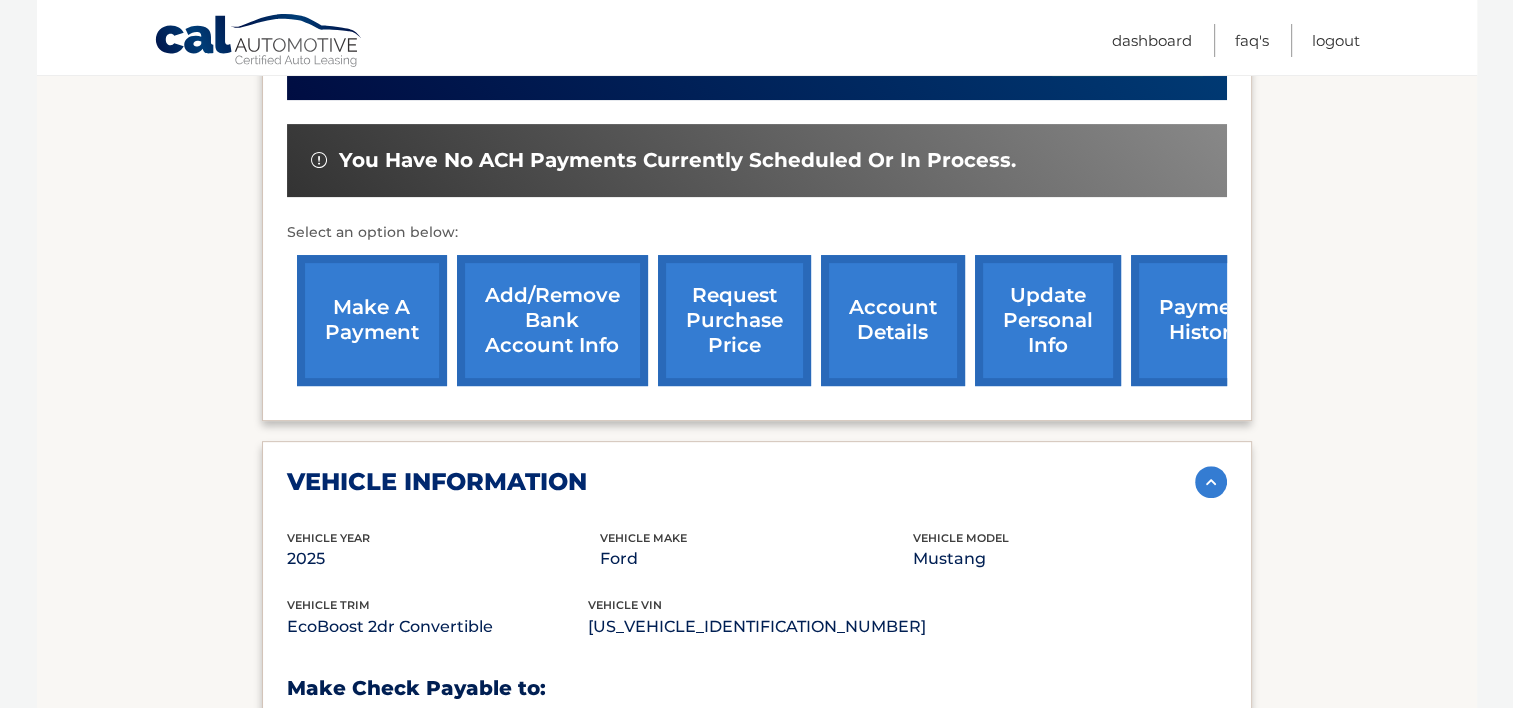 scroll, scrollTop: 600, scrollLeft: 0, axis: vertical 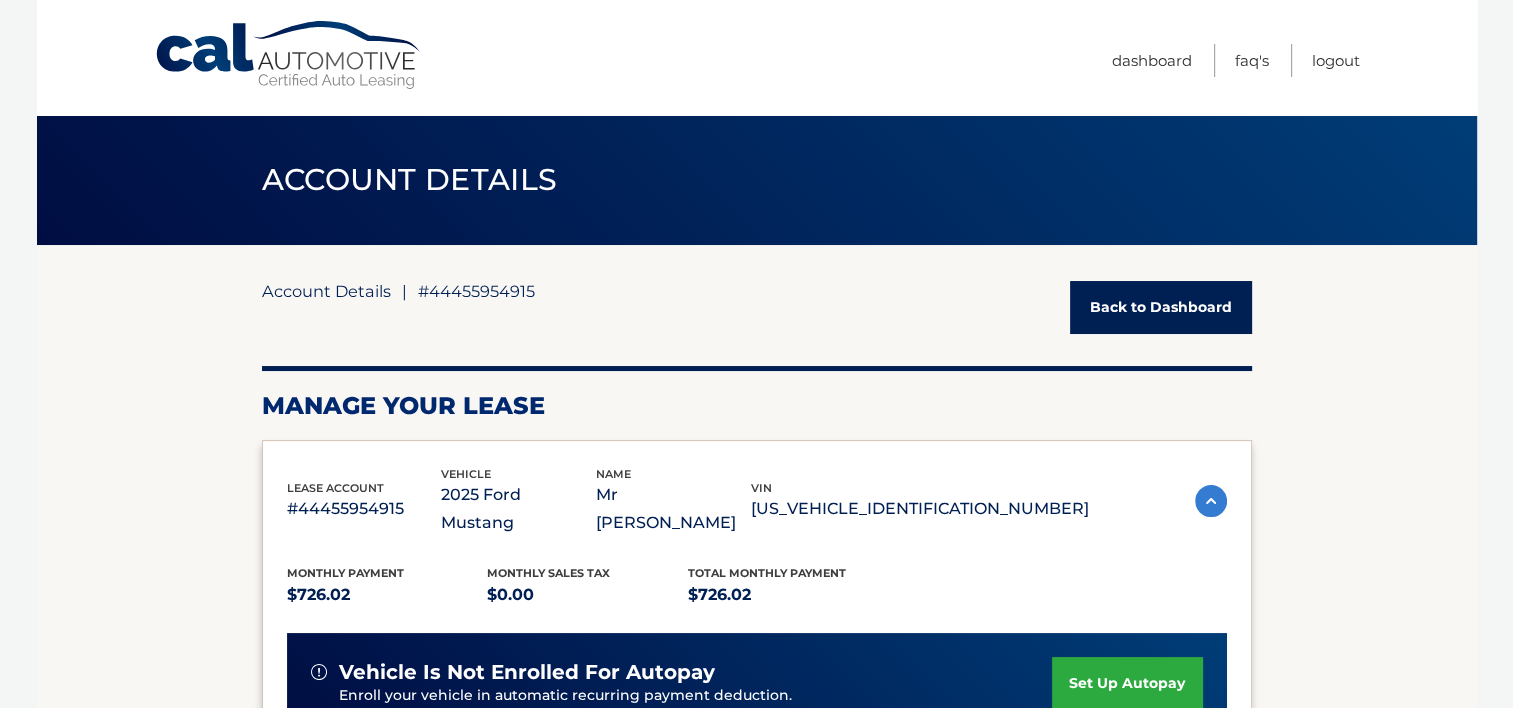 click on "Account Details" at bounding box center (326, 291) 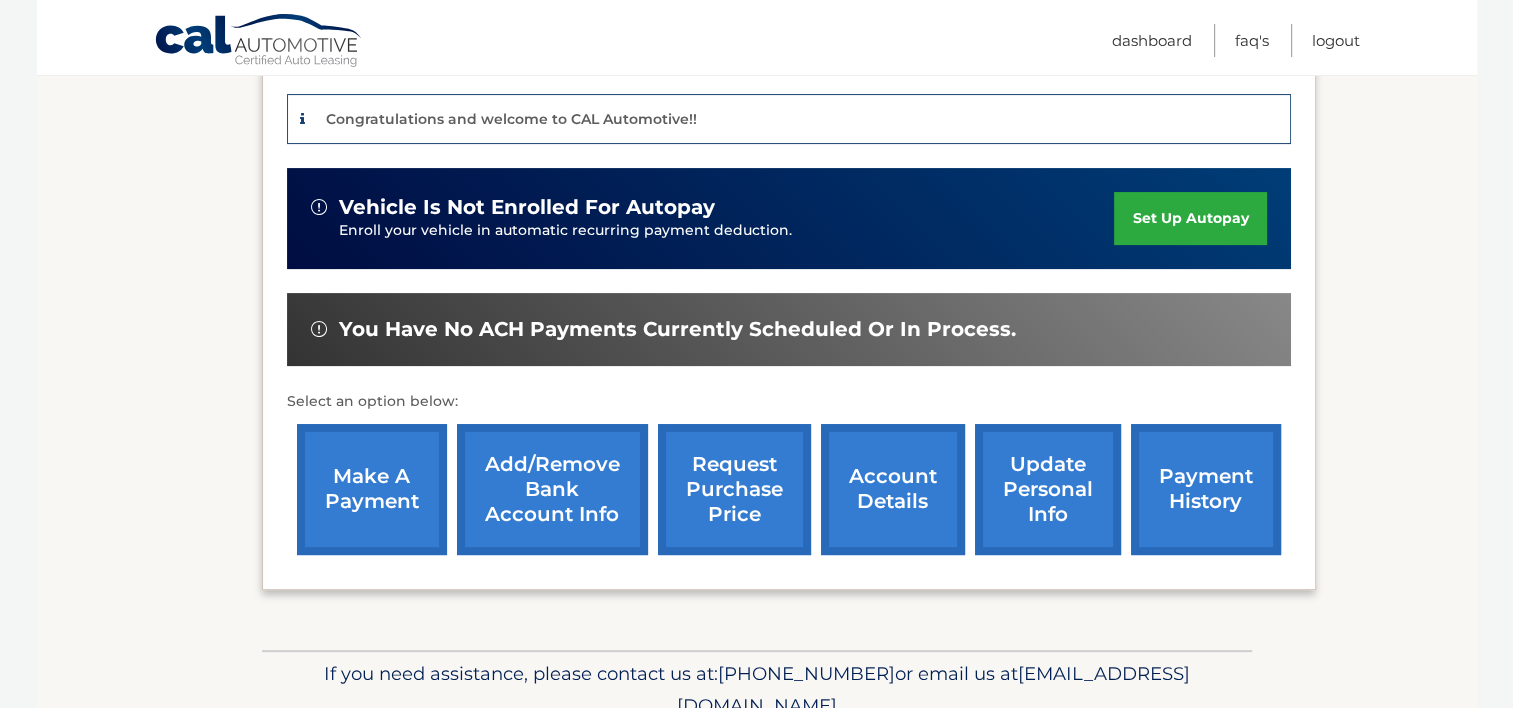 scroll, scrollTop: 475, scrollLeft: 0, axis: vertical 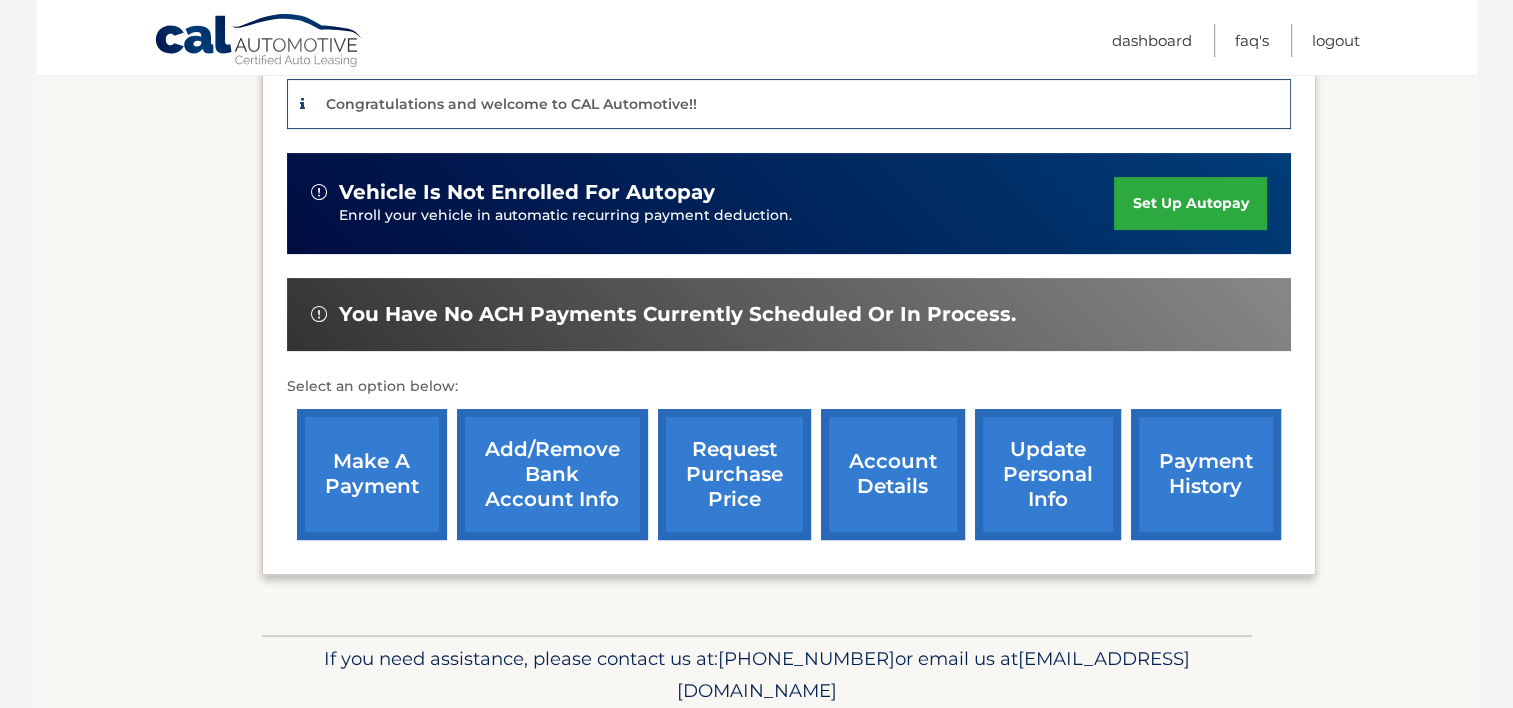 click on "account details" at bounding box center (893, 474) 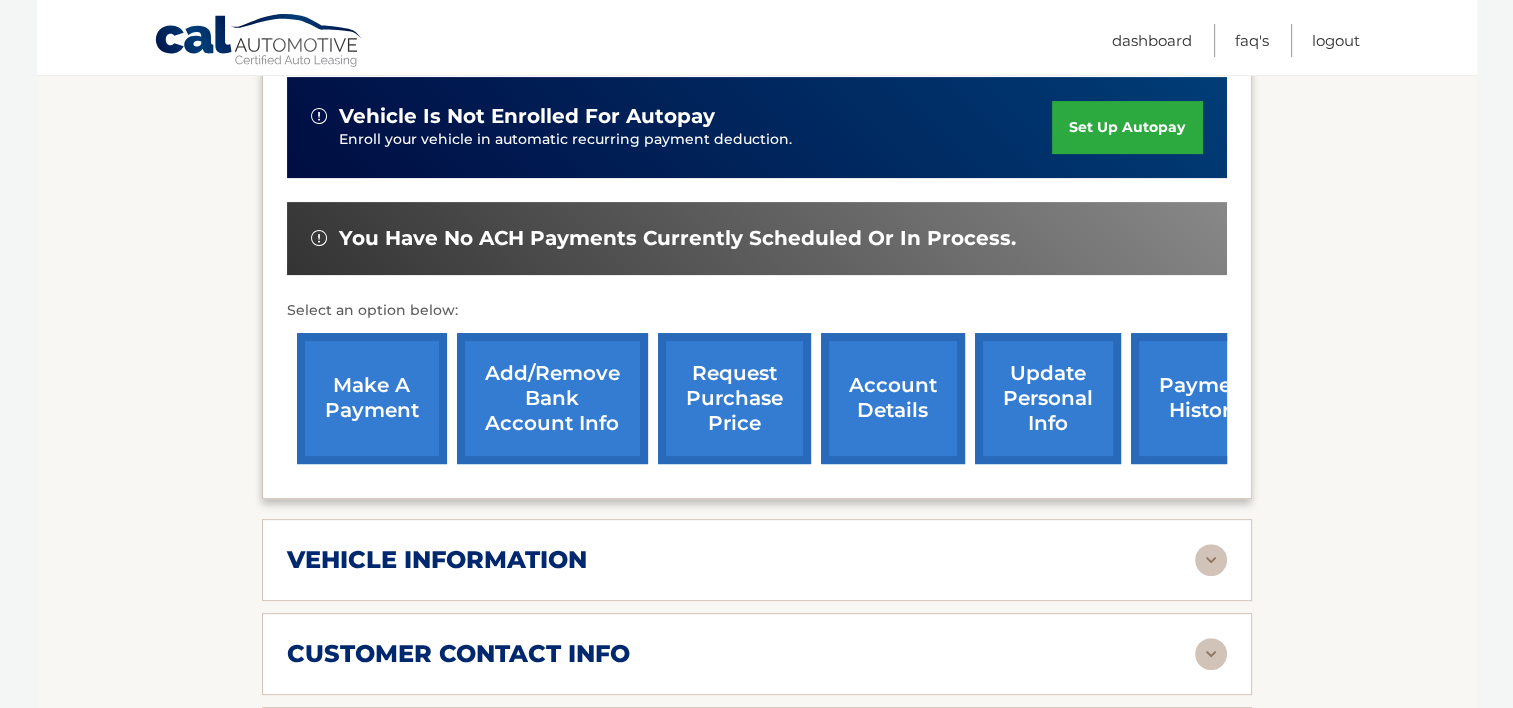 scroll, scrollTop: 600, scrollLeft: 0, axis: vertical 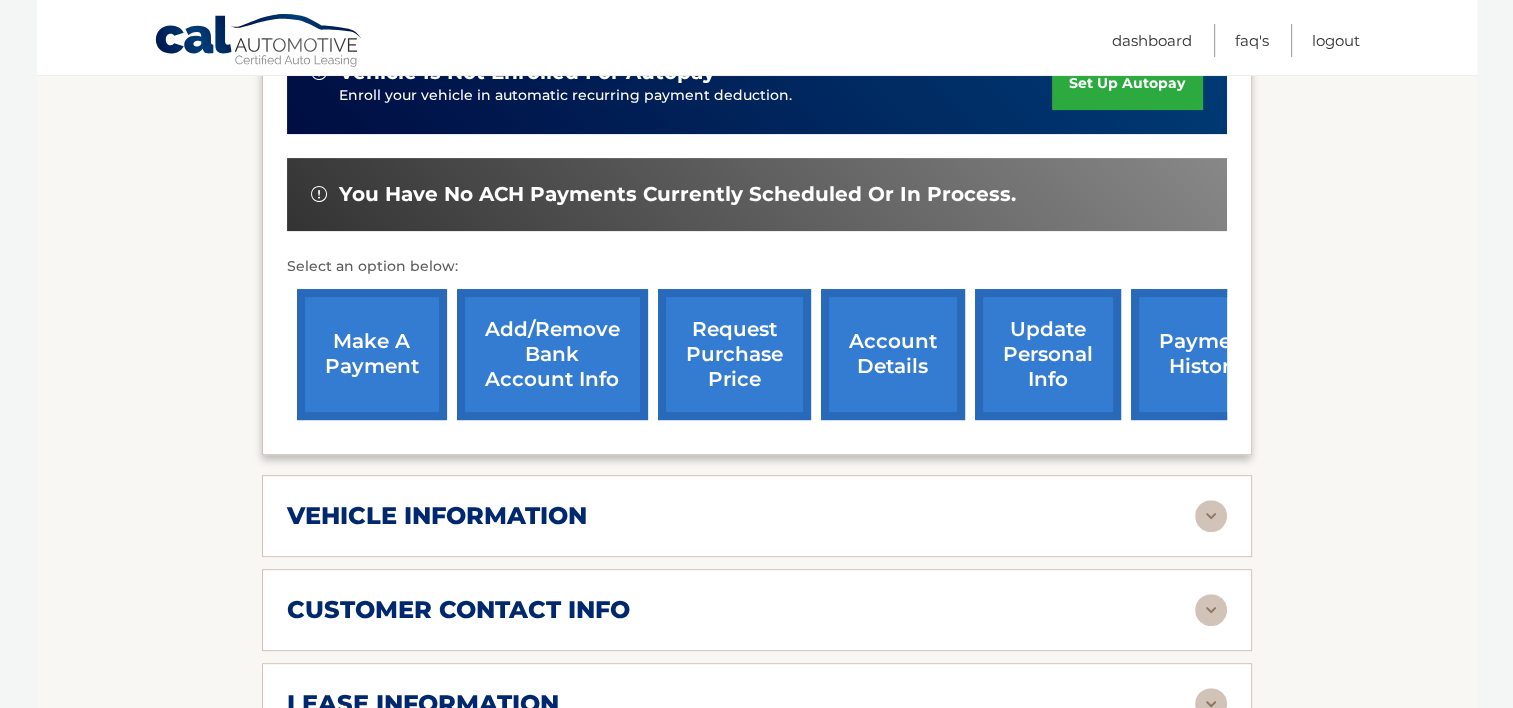 click at bounding box center (1211, 516) 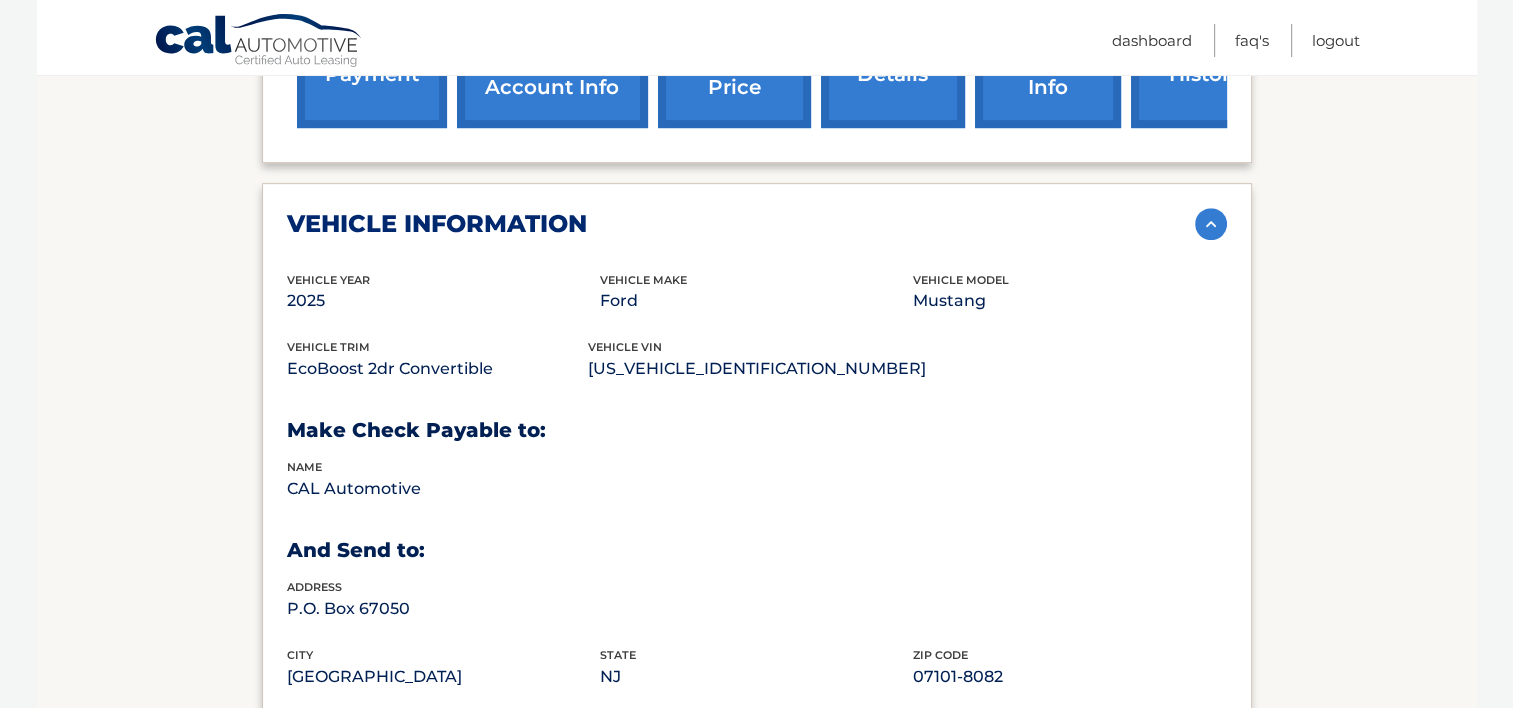 scroll, scrollTop: 900, scrollLeft: 0, axis: vertical 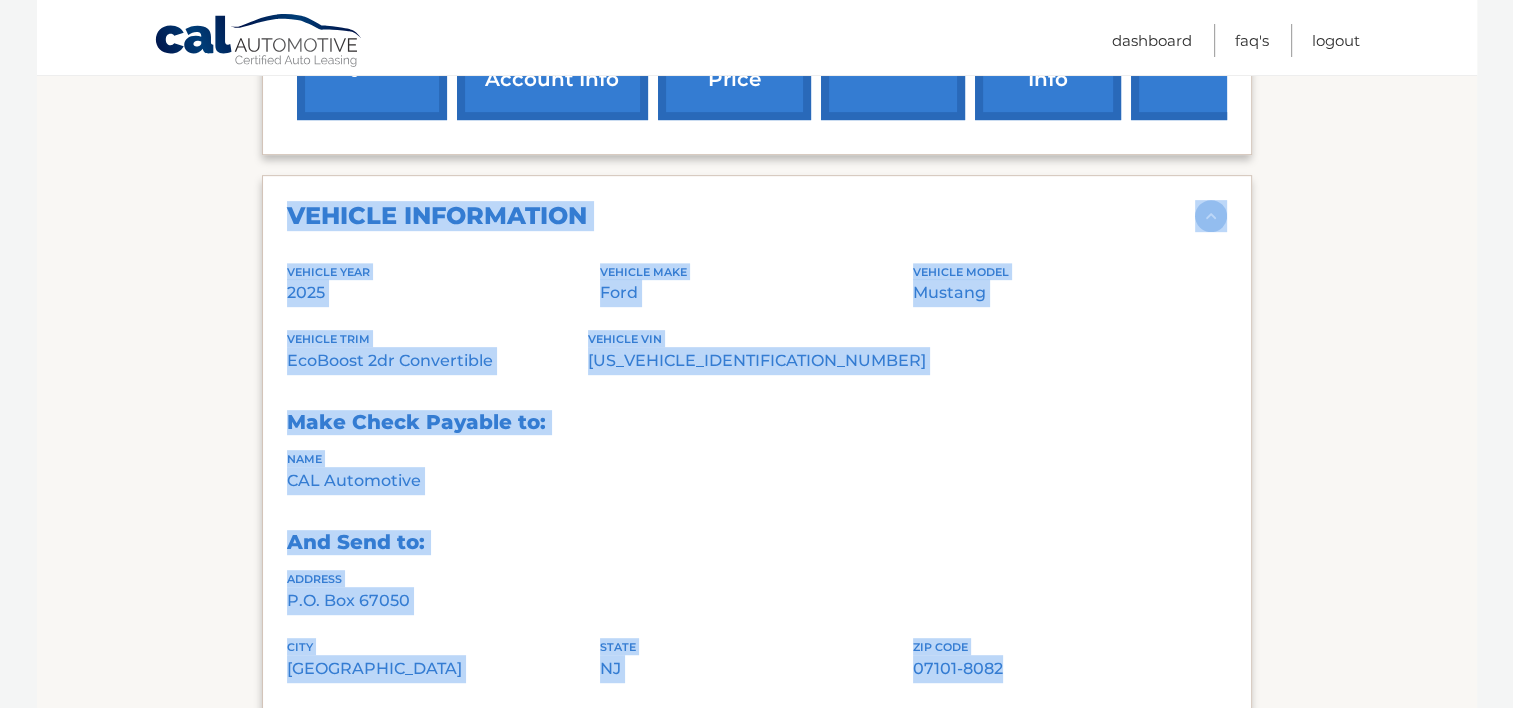 drag, startPoint x: 288, startPoint y: 176, endPoint x: 1008, endPoint y: 647, distance: 860.3726 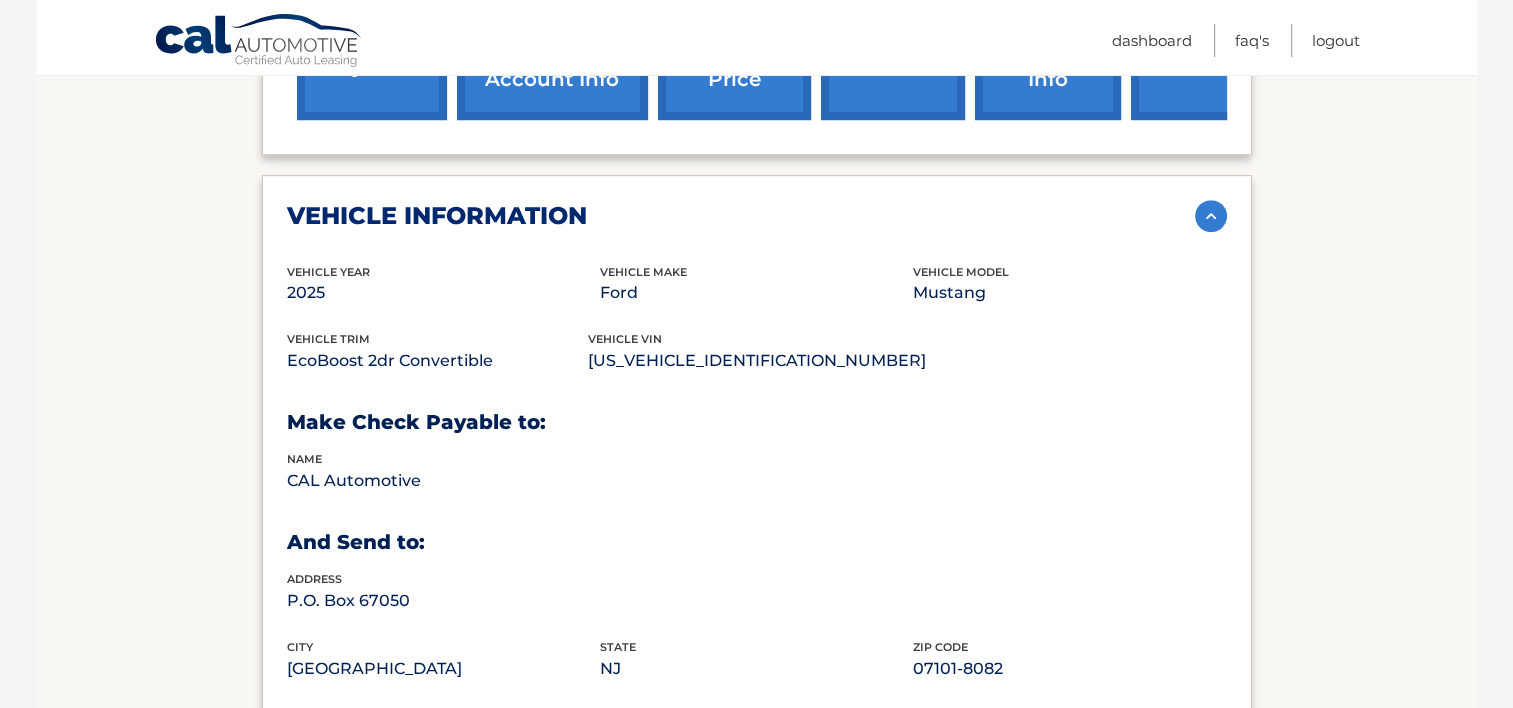 click on "Account Details
|
#44455954915
Back to Dashboard
Manage Your Lease
lease account
#44455954915
vehicle
2025 Ford Mustang
name
Mr STEVEN WOLF
vin
1FAGP8UH3S5100971" at bounding box center [757, 466] 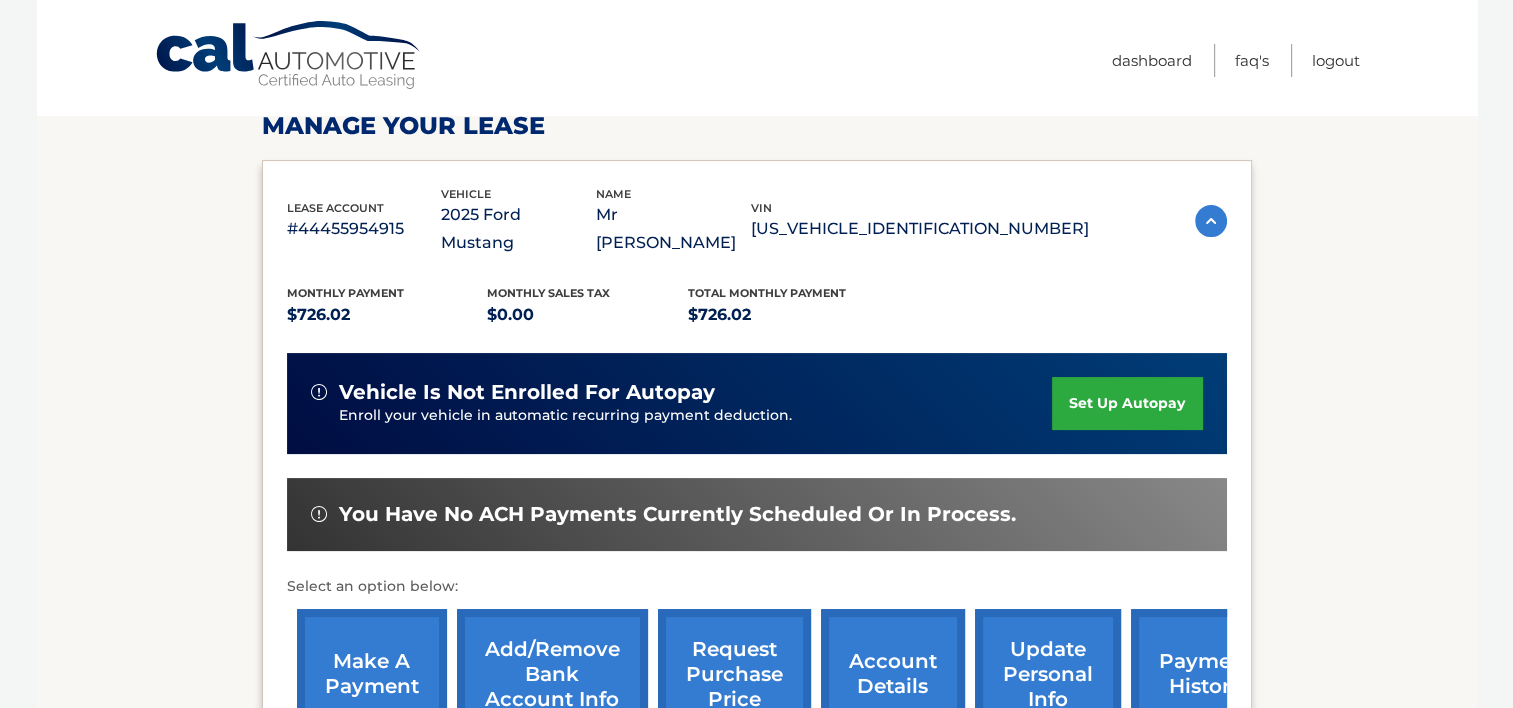 scroll, scrollTop: 74, scrollLeft: 0, axis: vertical 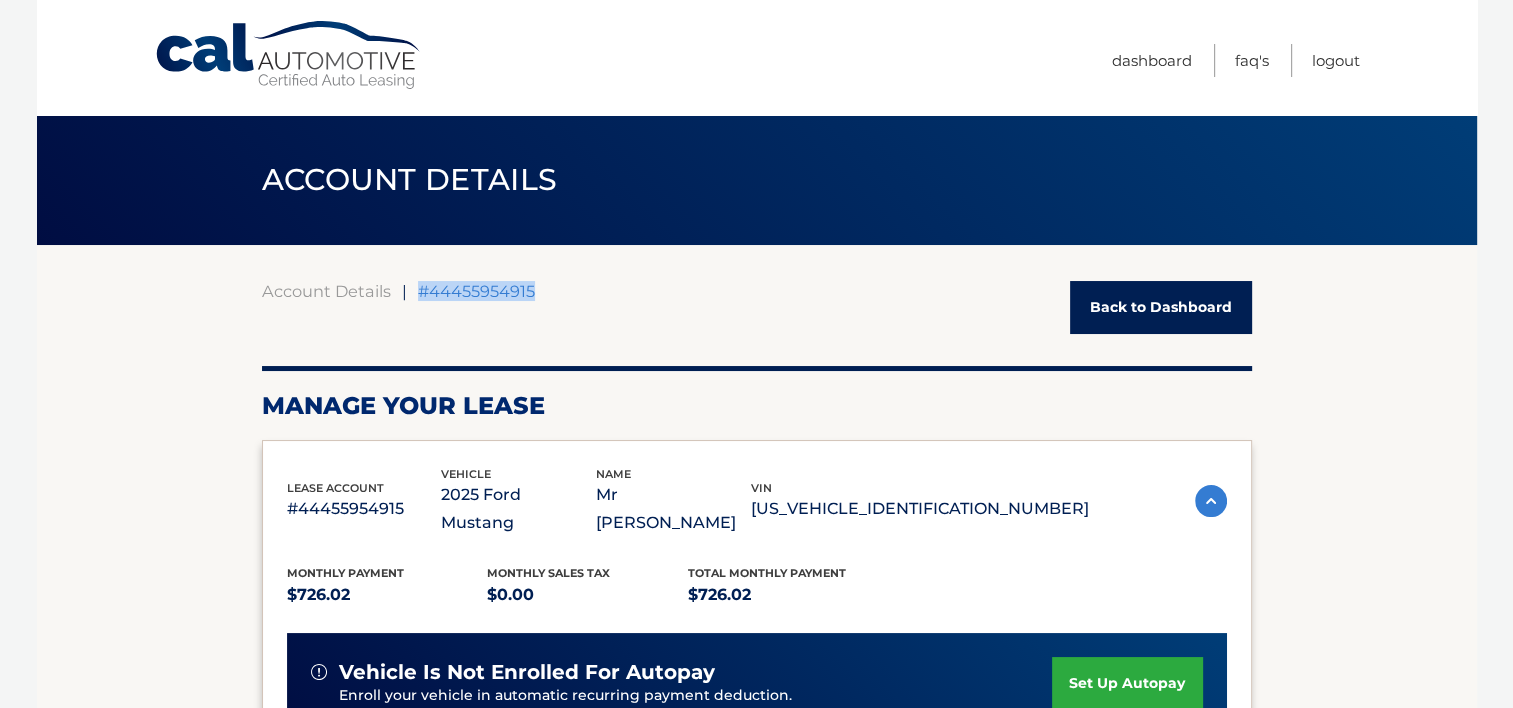 drag, startPoint x: 417, startPoint y: 297, endPoint x: 535, endPoint y: 295, distance: 118.016945 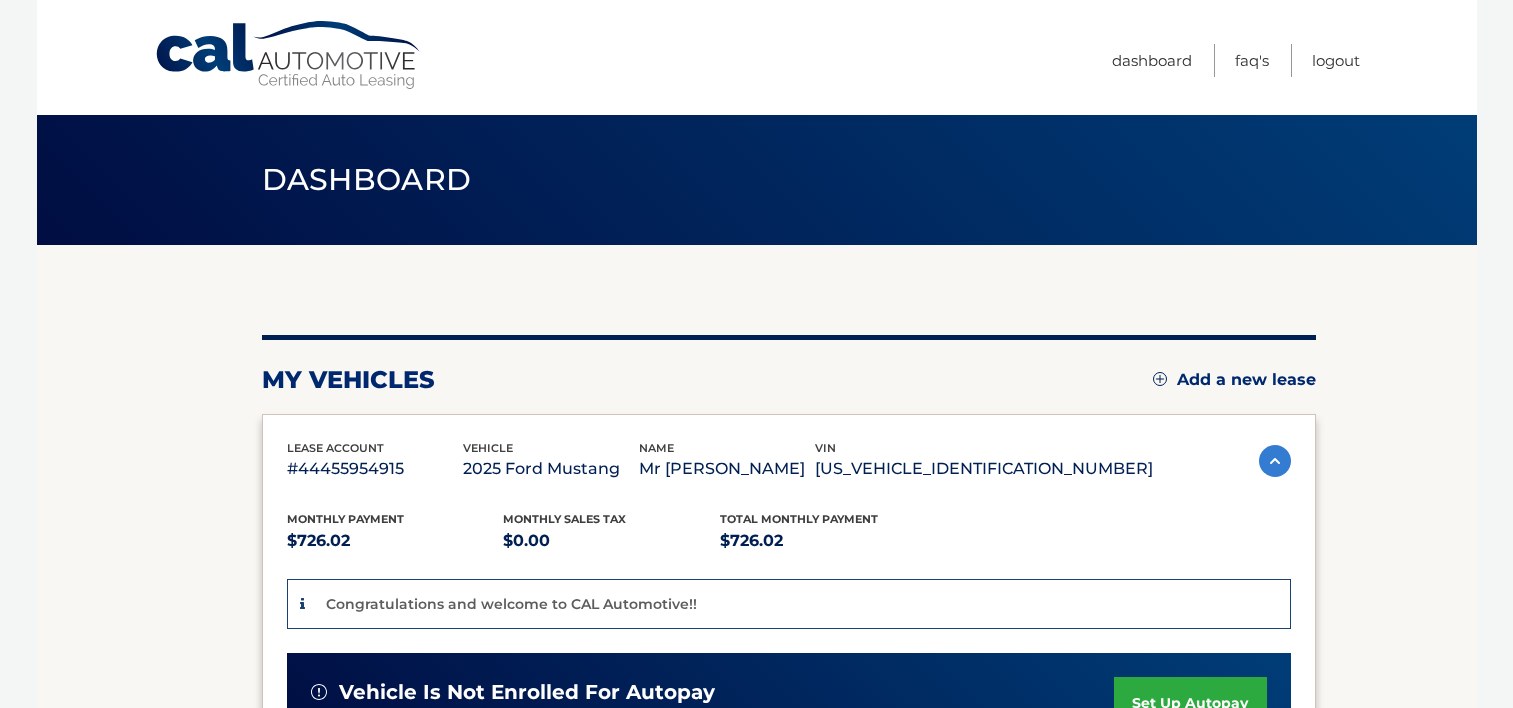 scroll, scrollTop: 0, scrollLeft: 0, axis: both 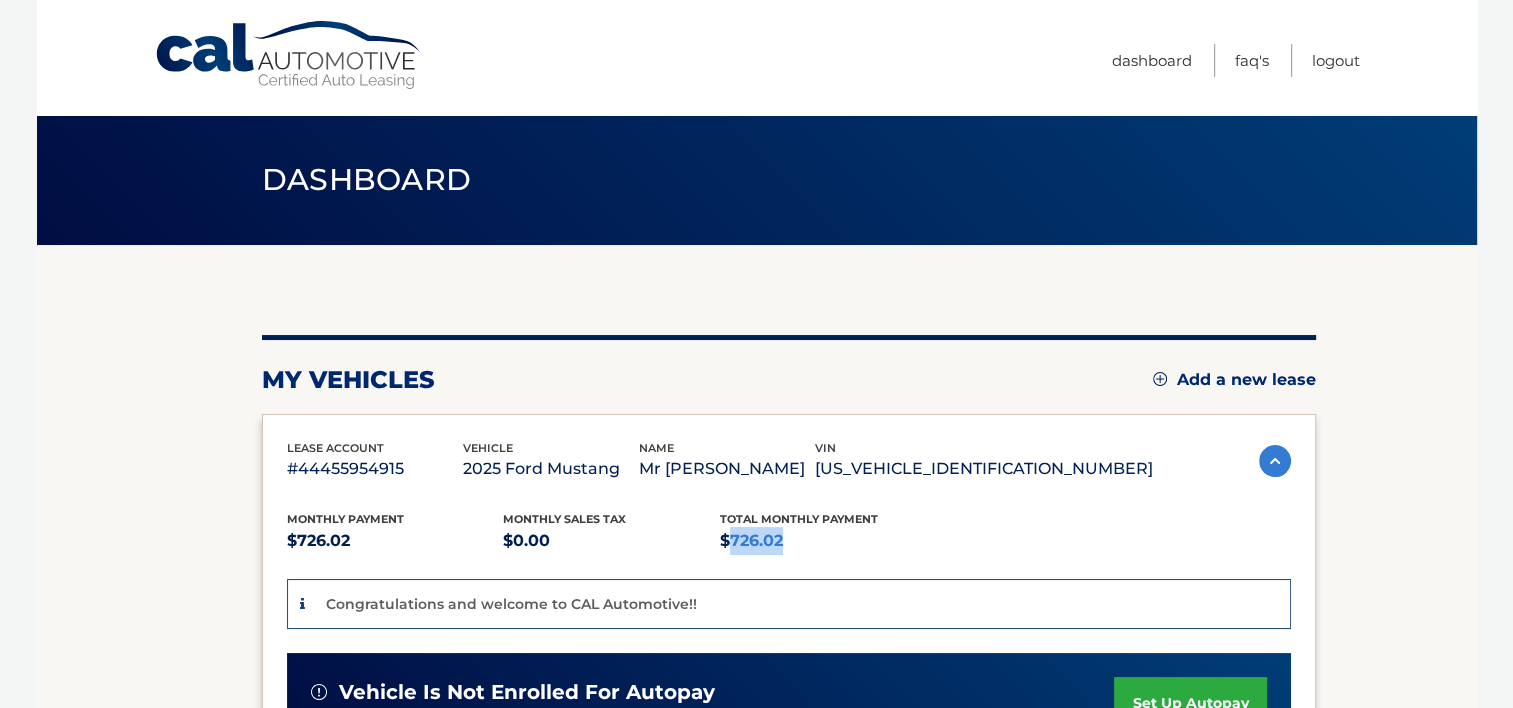 drag, startPoint x: 732, startPoint y: 540, endPoint x: 785, endPoint y: 539, distance: 53.009434 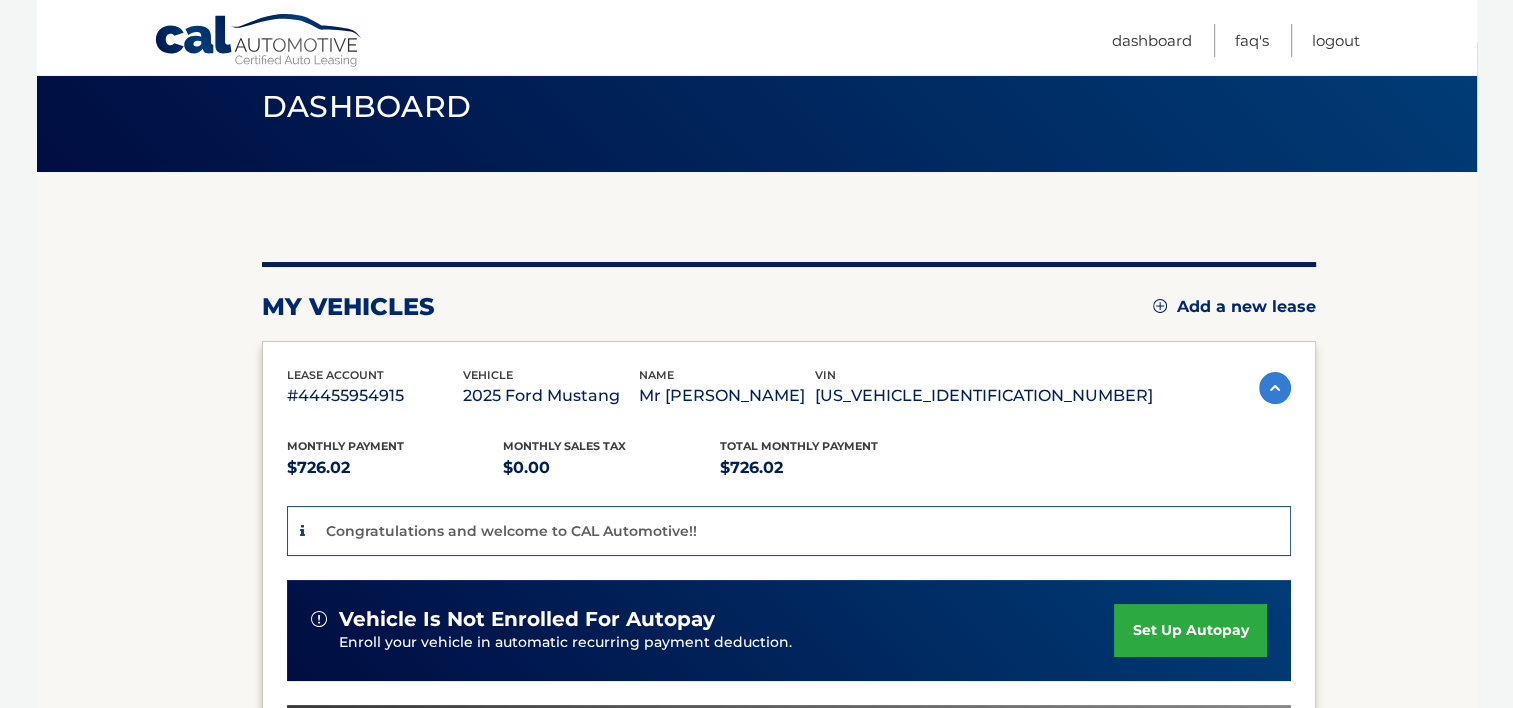 scroll, scrollTop: 0, scrollLeft: 0, axis: both 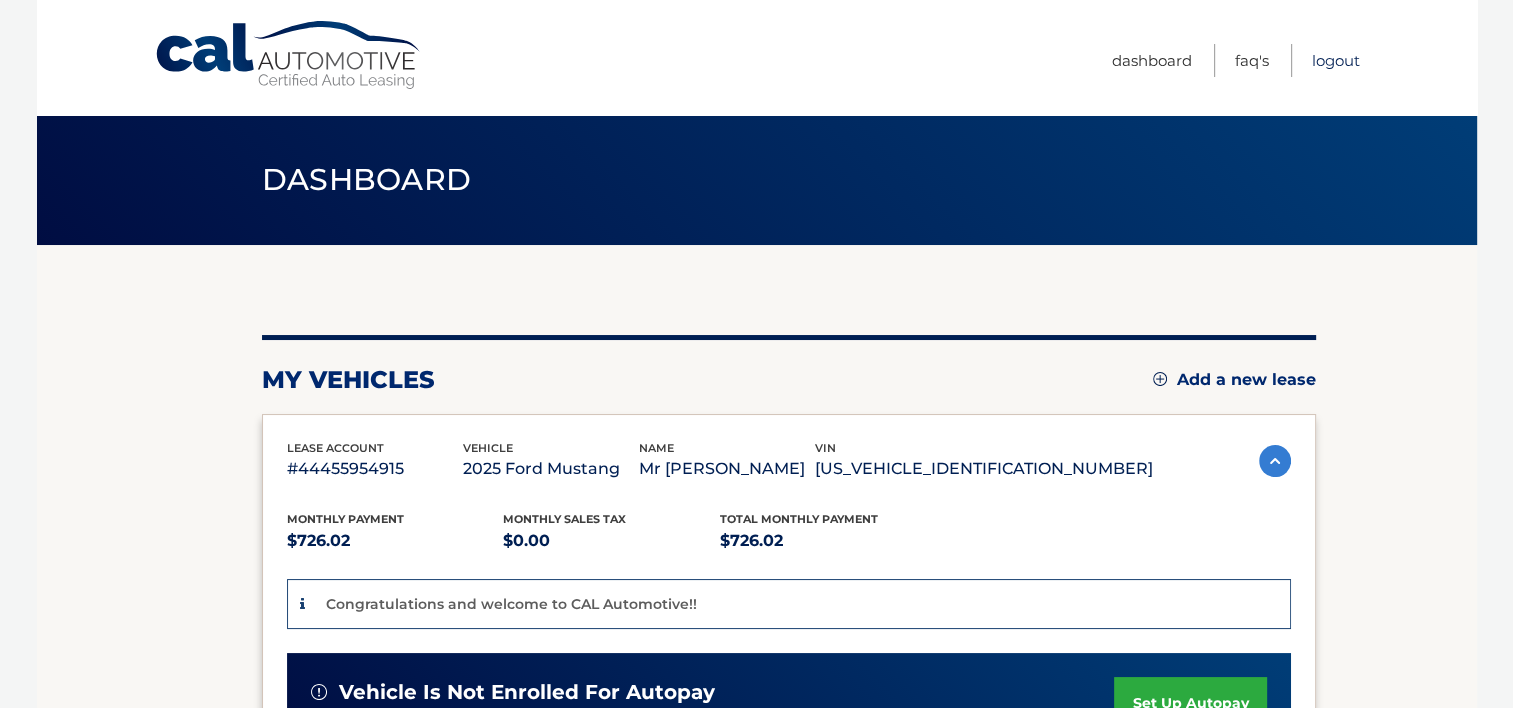 click on "Logout" at bounding box center [1336, 60] 